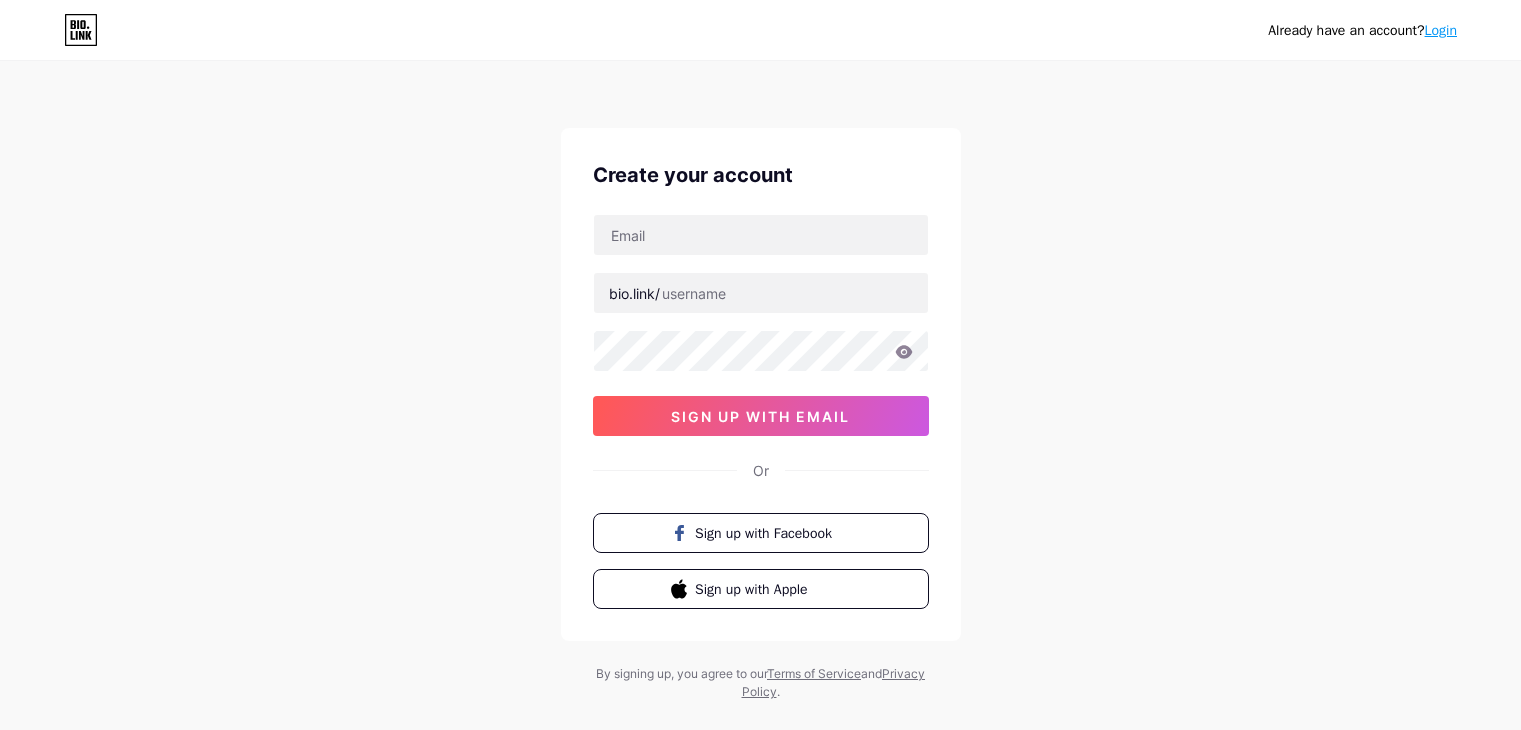 scroll, scrollTop: 0, scrollLeft: 0, axis: both 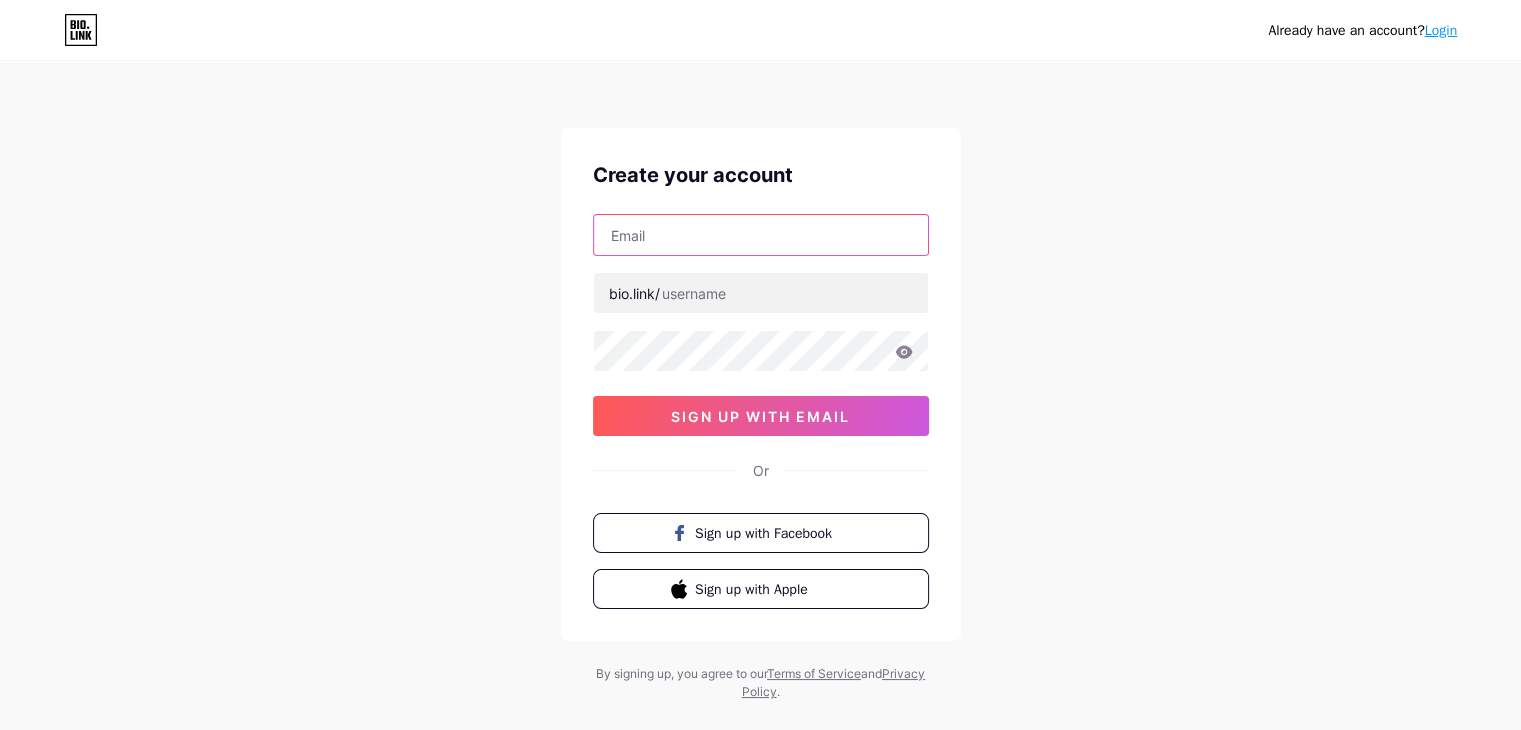 click at bounding box center (761, 235) 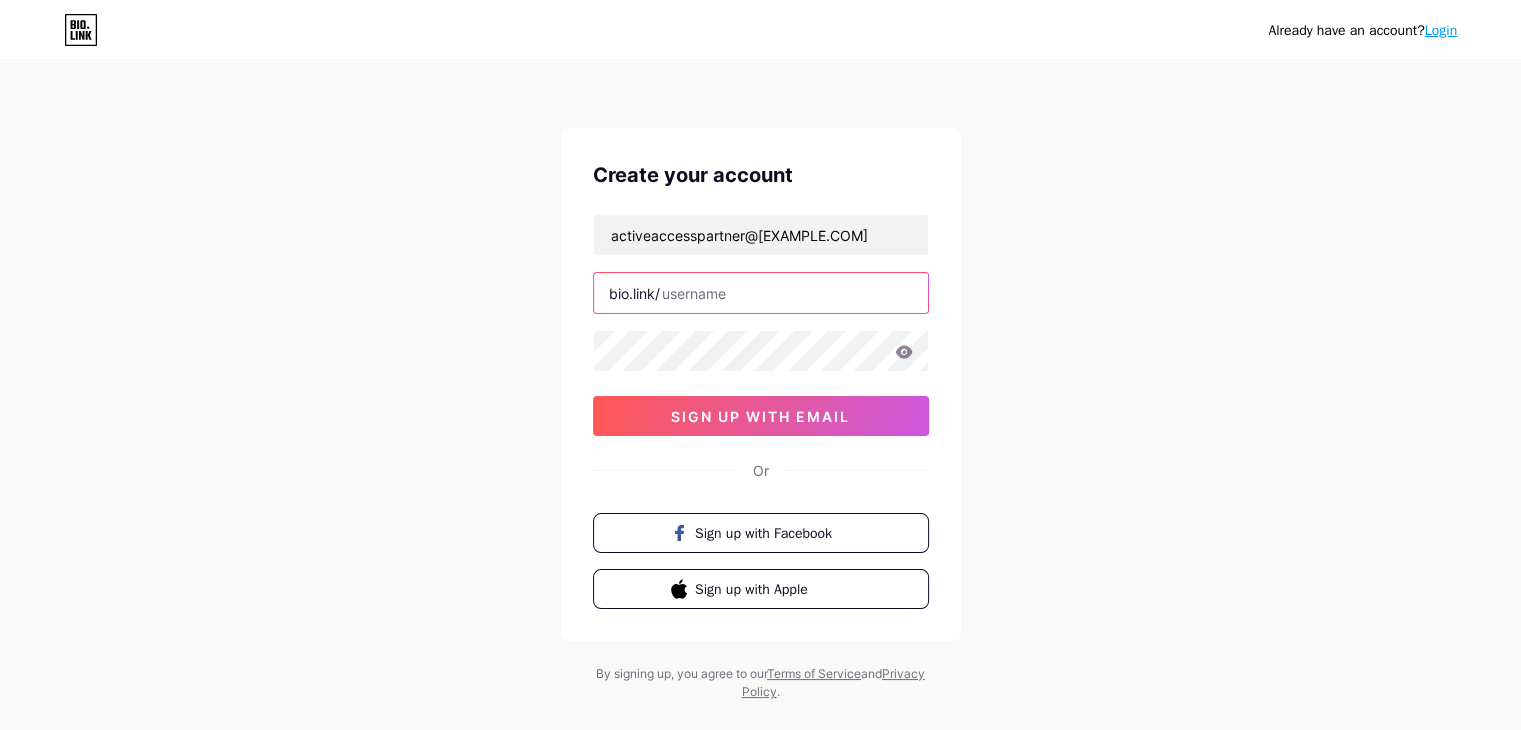 click at bounding box center (761, 293) 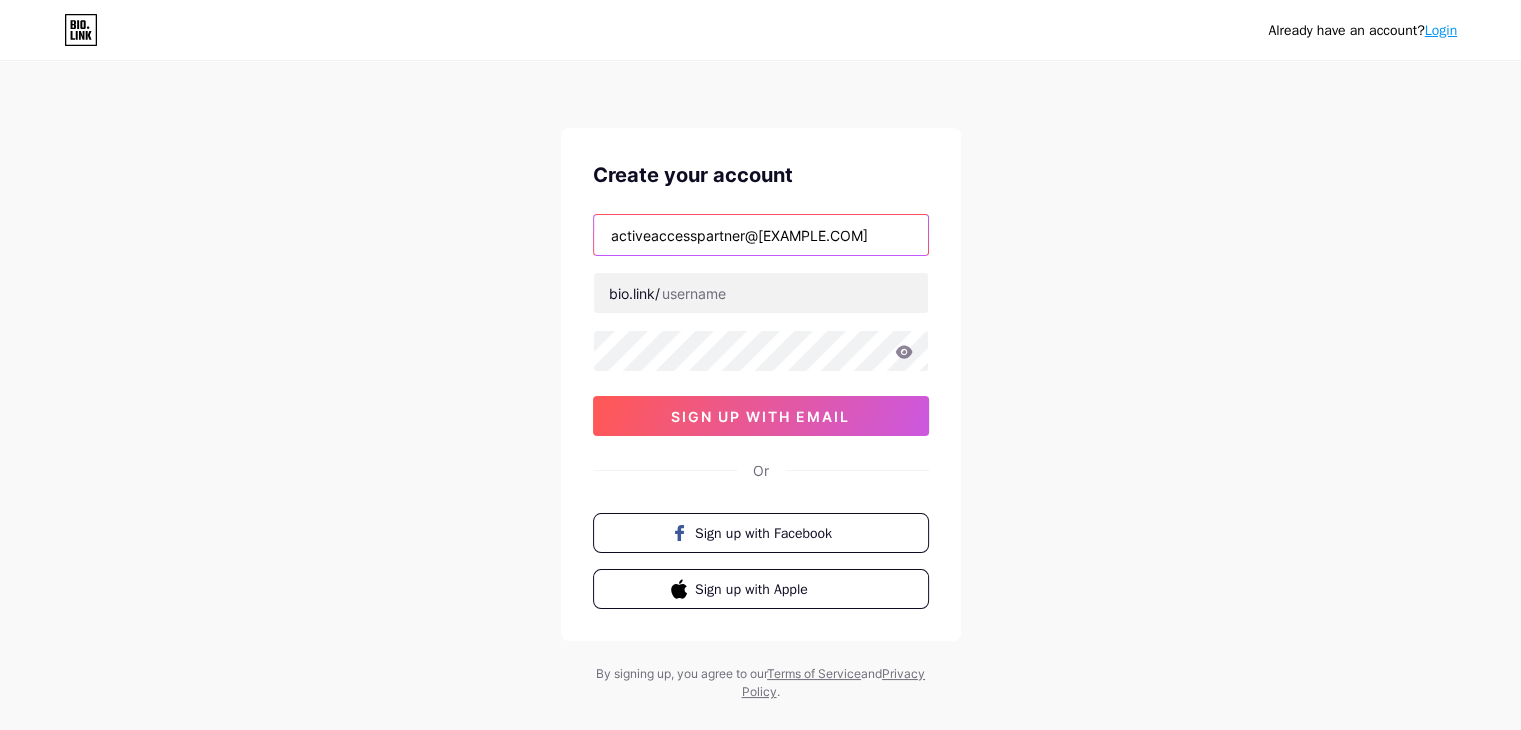 drag, startPoint x: 696, startPoint y: 233, endPoint x: 601, endPoint y: 243, distance: 95.524864 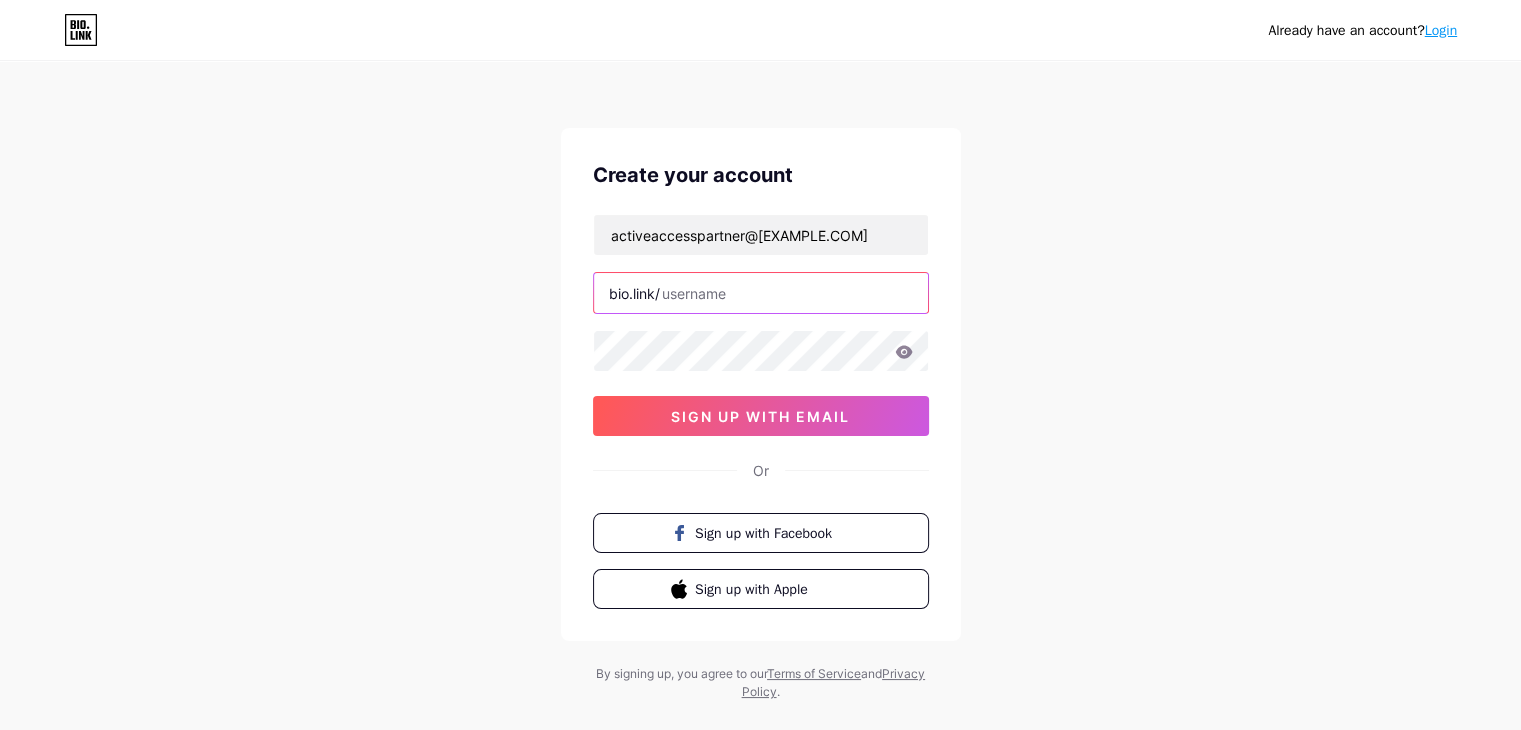 paste on "activeaccess" 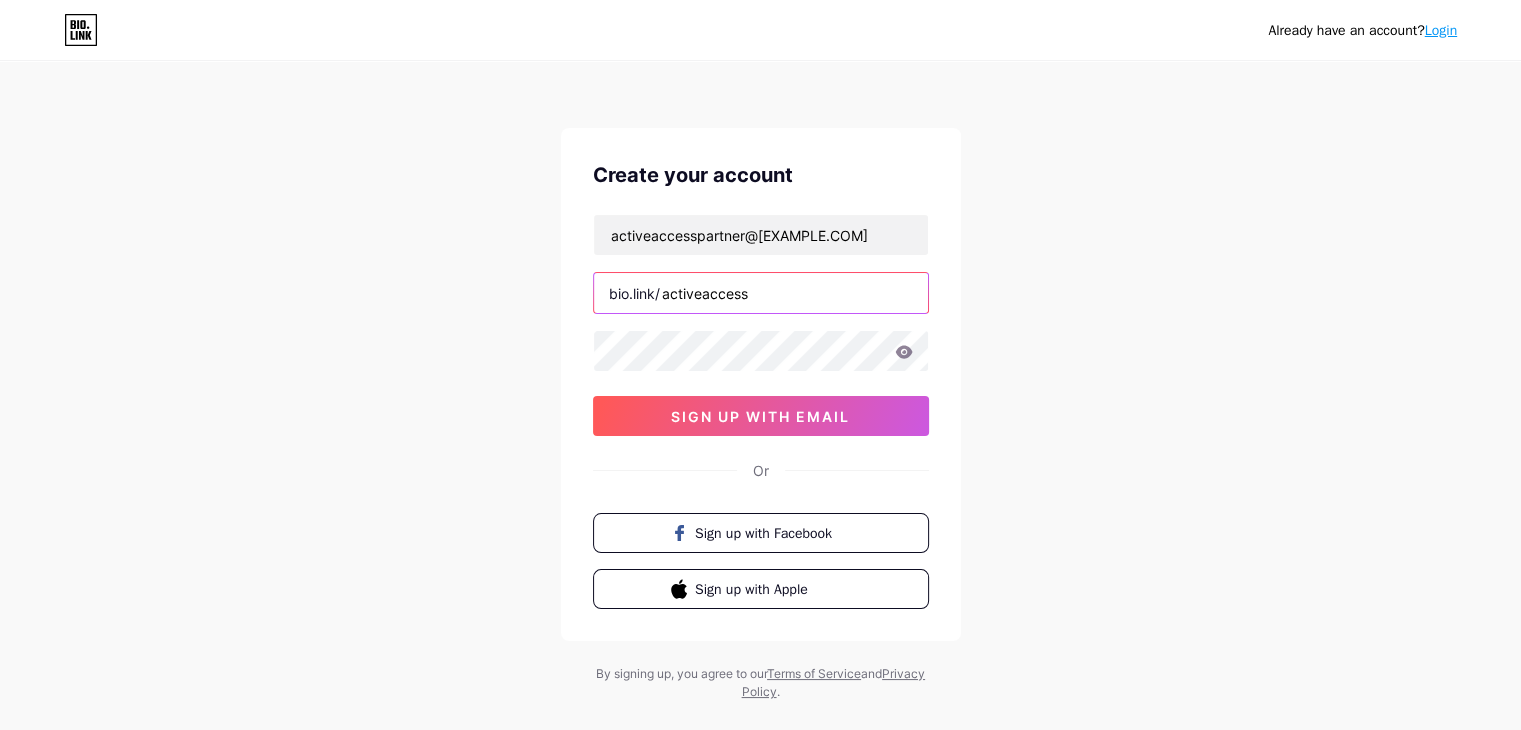 type on "activeaccess" 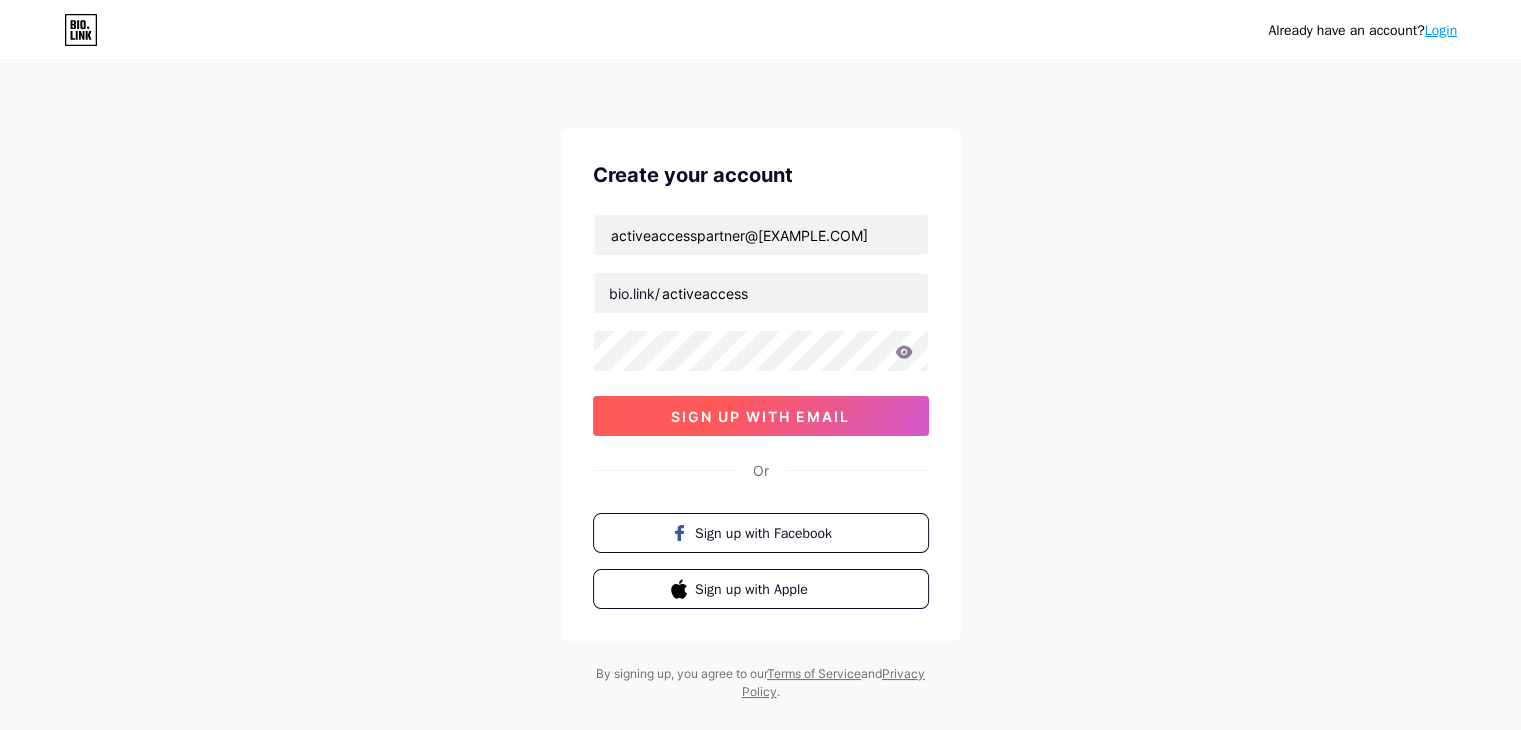 click on "sign up with email" at bounding box center (760, 416) 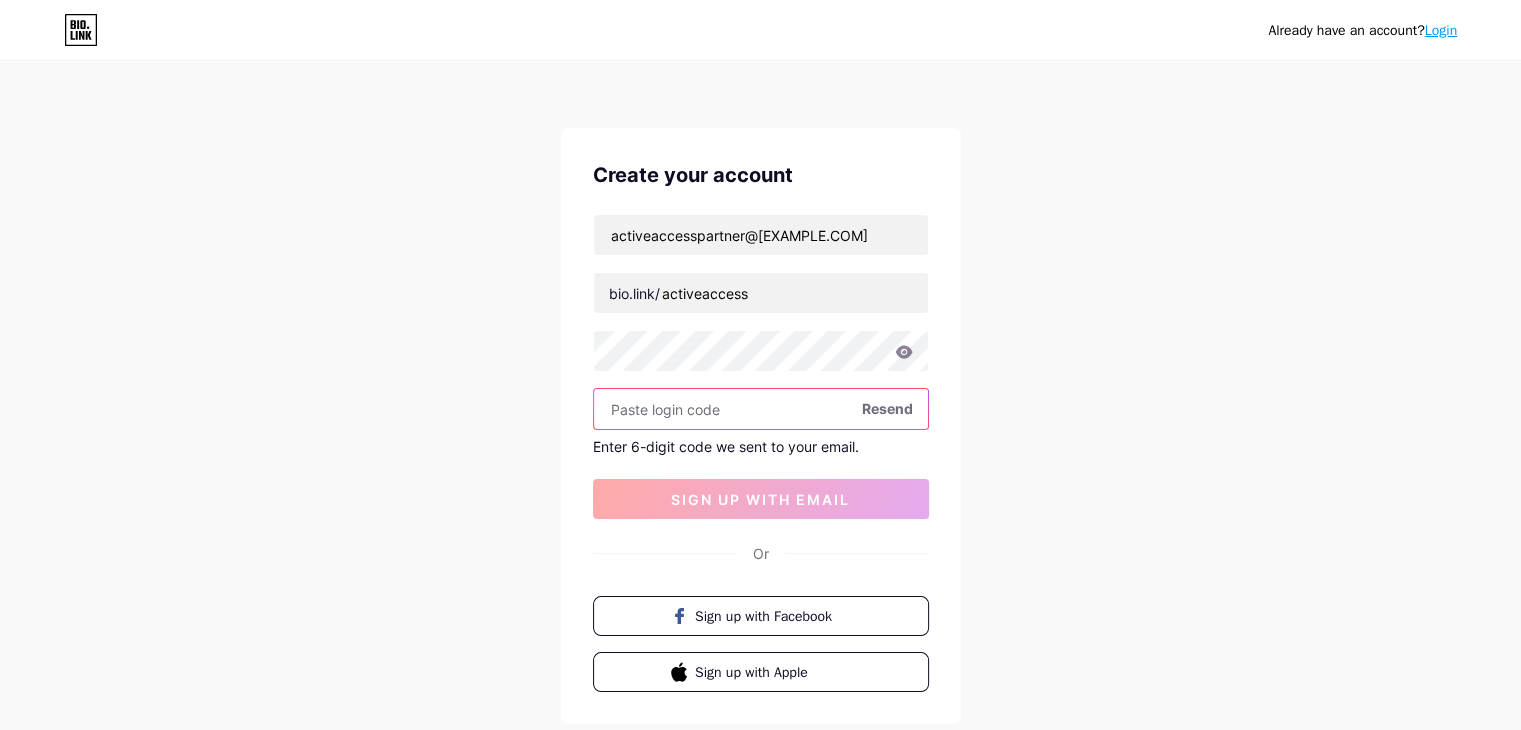 drag, startPoint x: 714, startPoint y: 261, endPoint x: 634, endPoint y: 410, distance: 169.1183 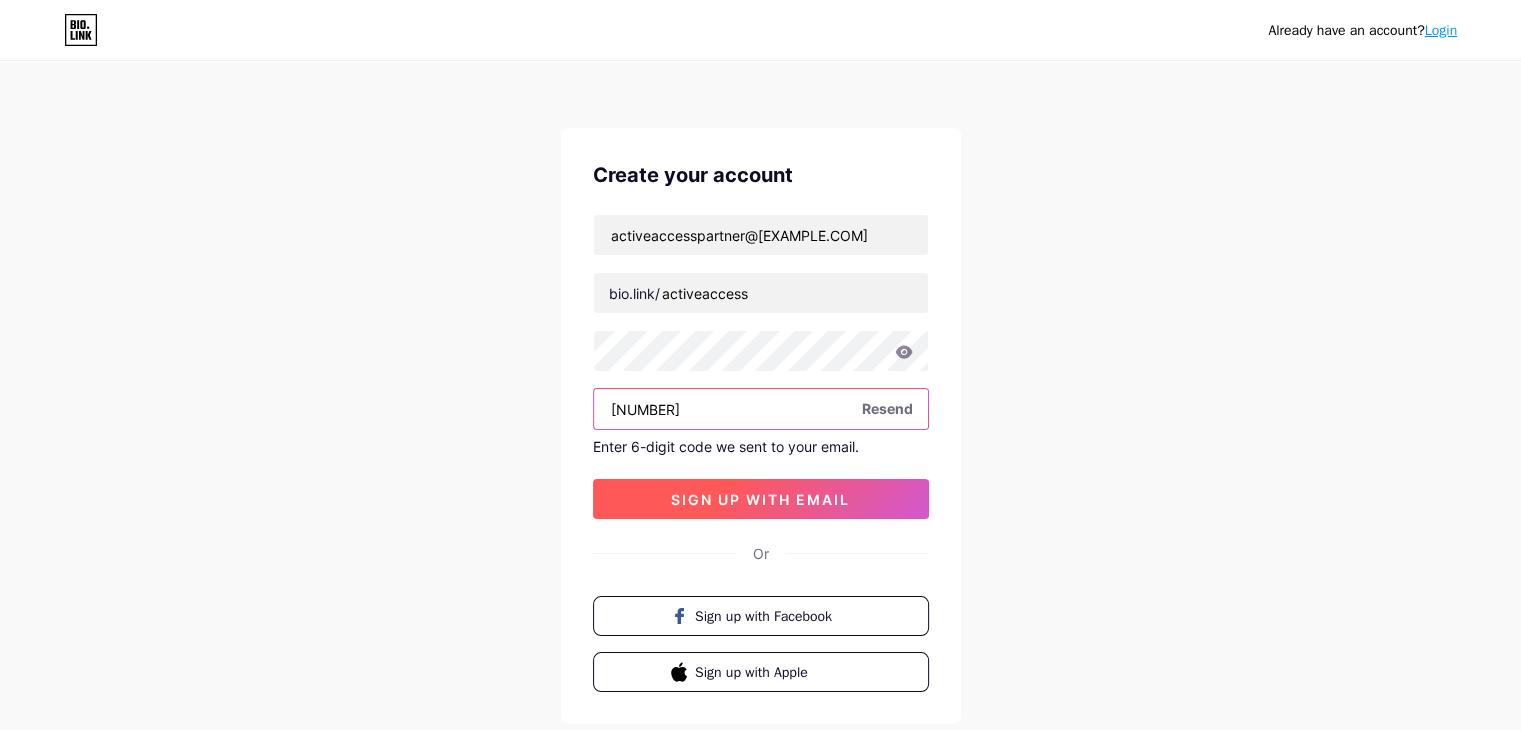 type on "[NUMBER]" 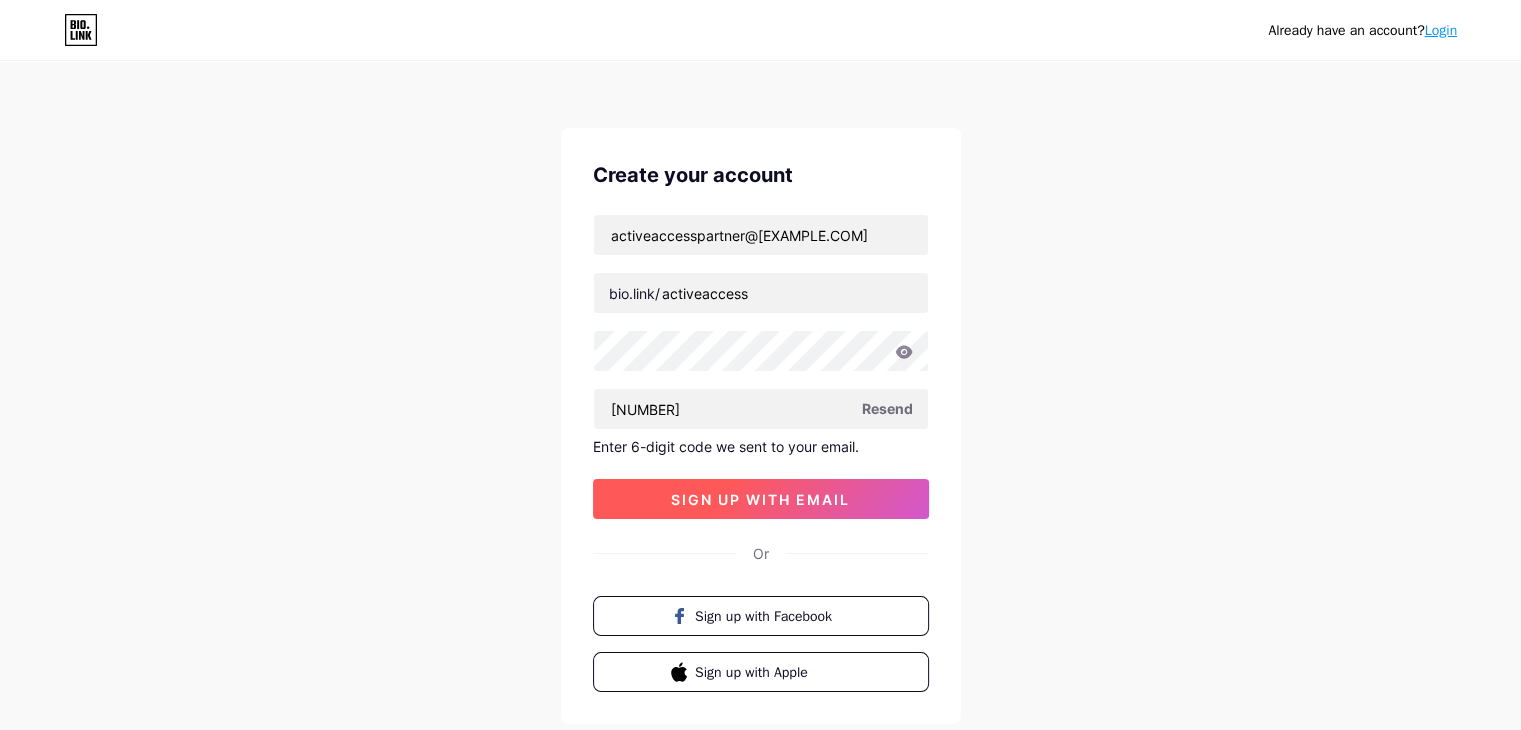 click on "sign up with email" at bounding box center (760, 499) 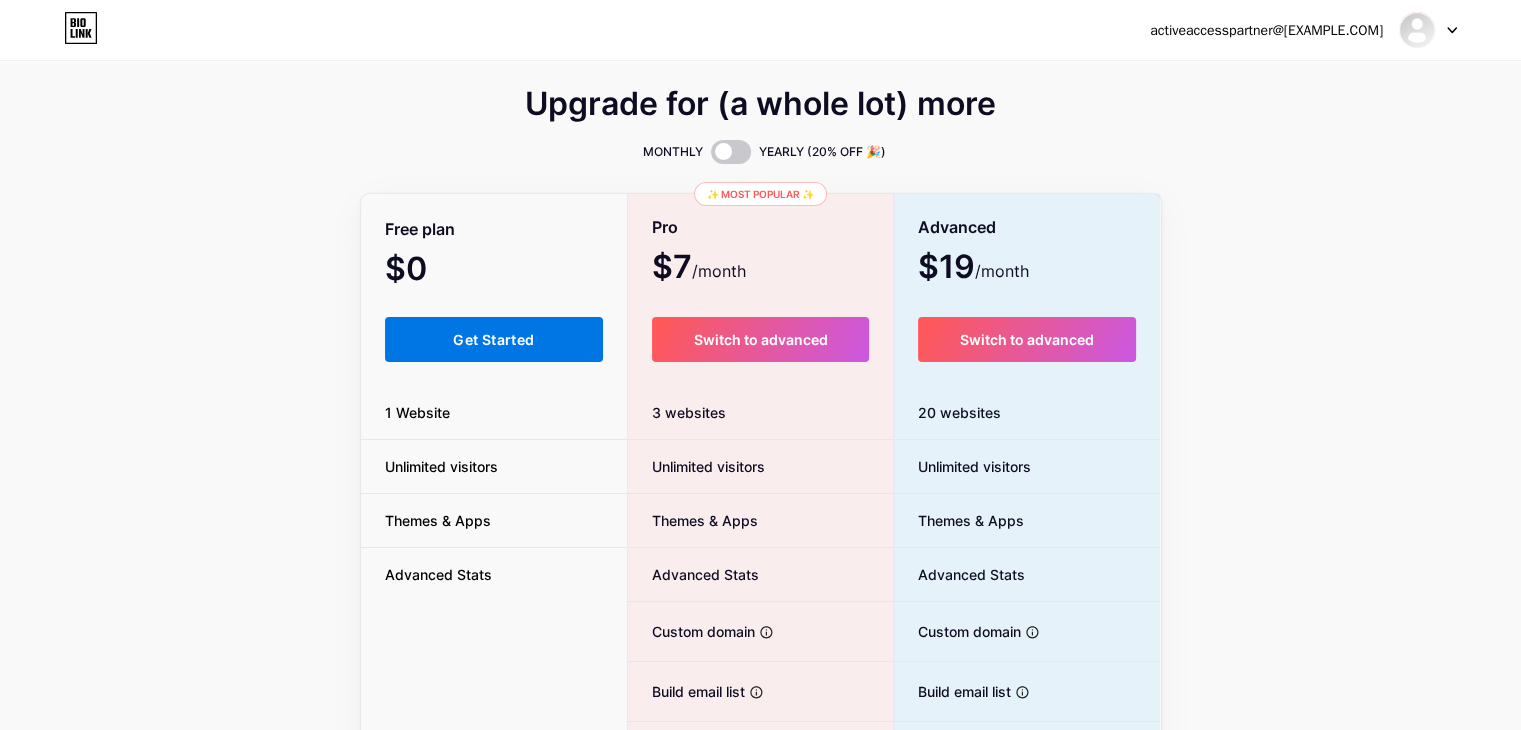 click on "Get Started" at bounding box center [493, 339] 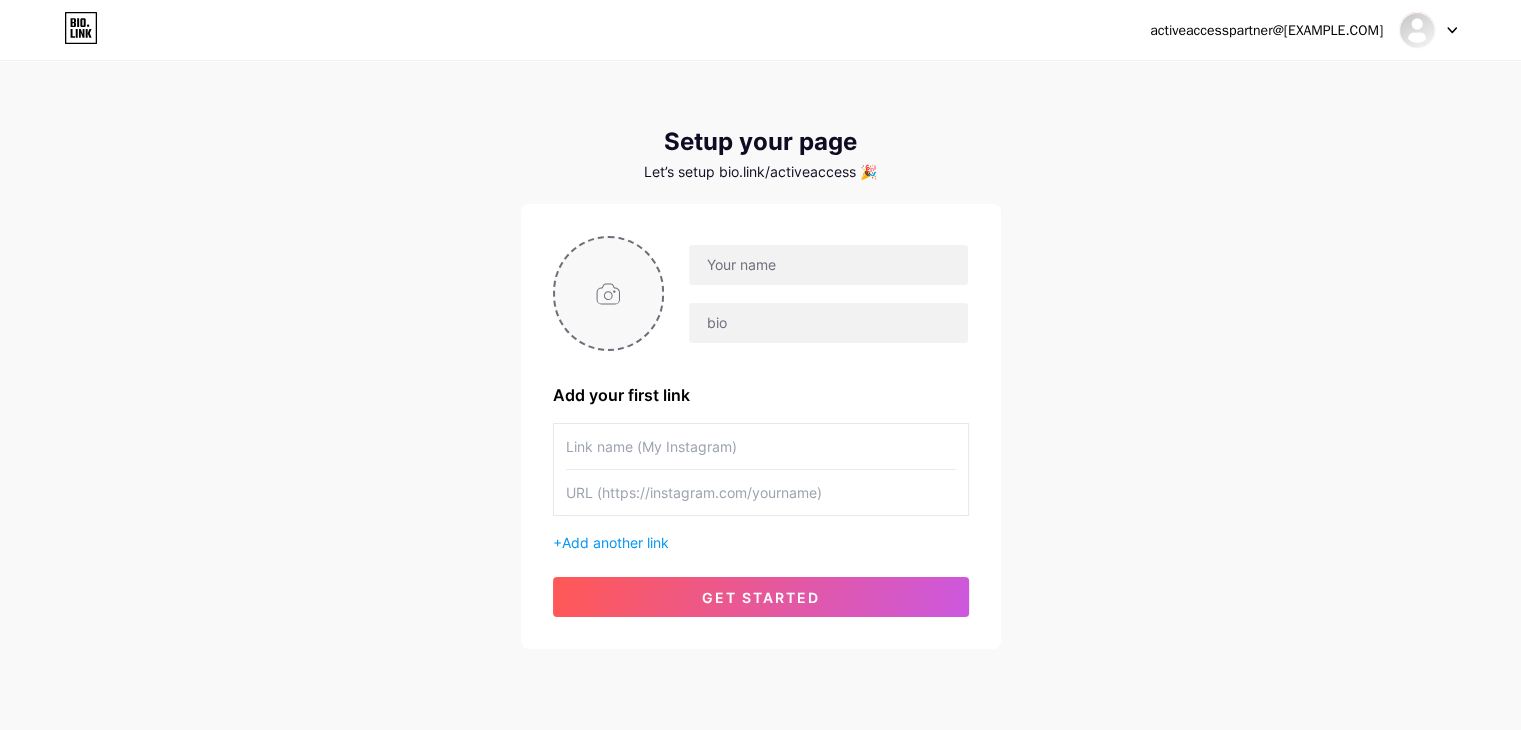click at bounding box center [609, 293] 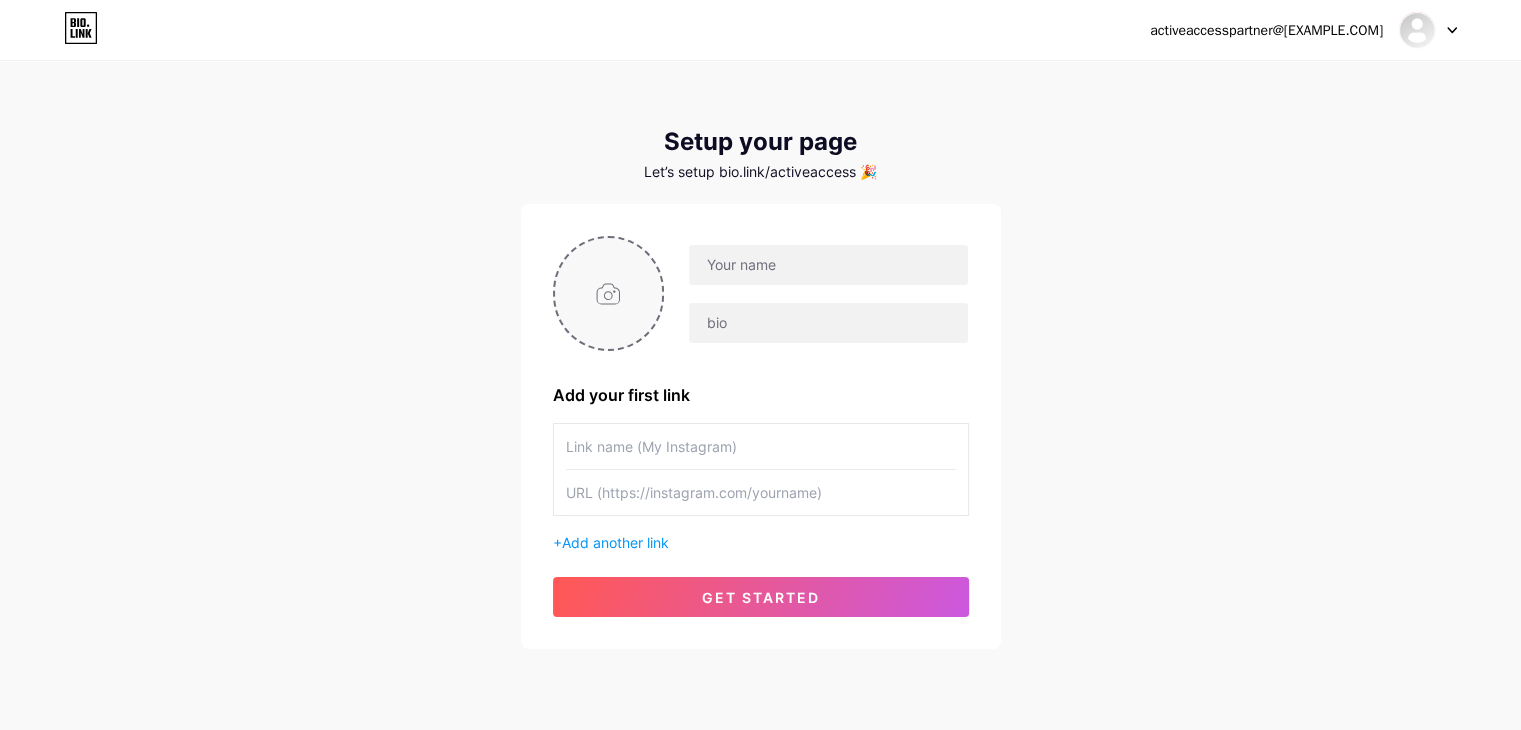 type on "C:\fakepath\NO GIRL (4).png" 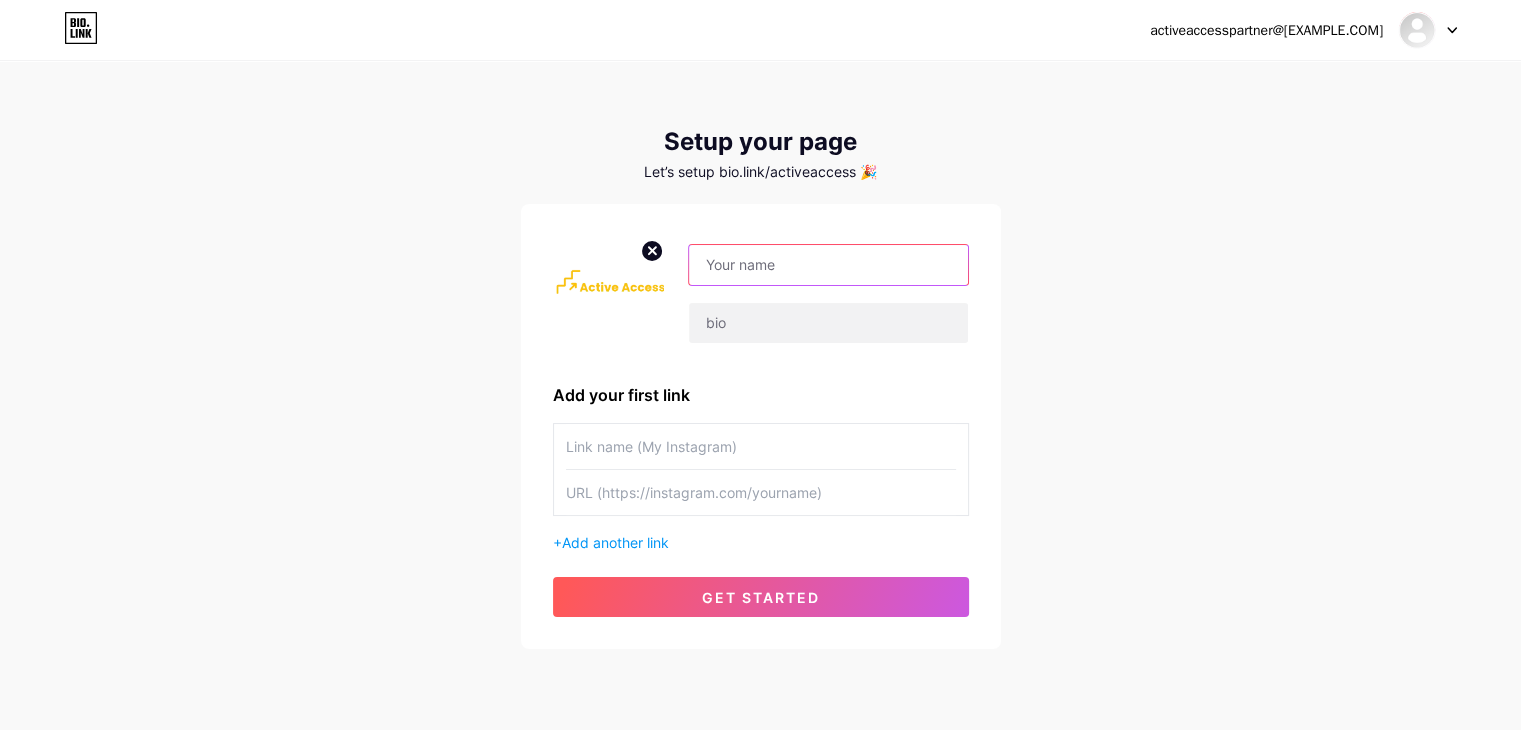 click at bounding box center (828, 265) 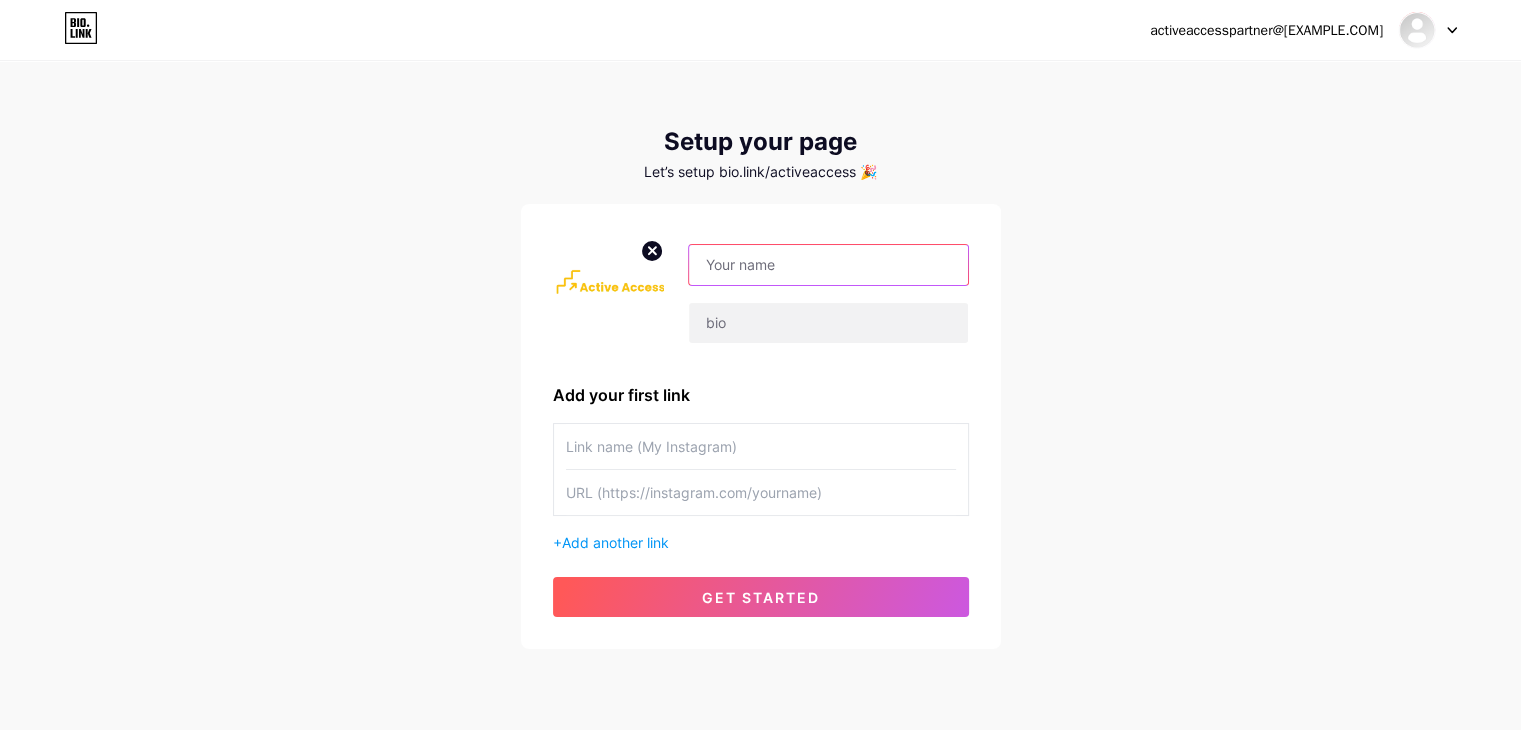 paste on "Active Access" 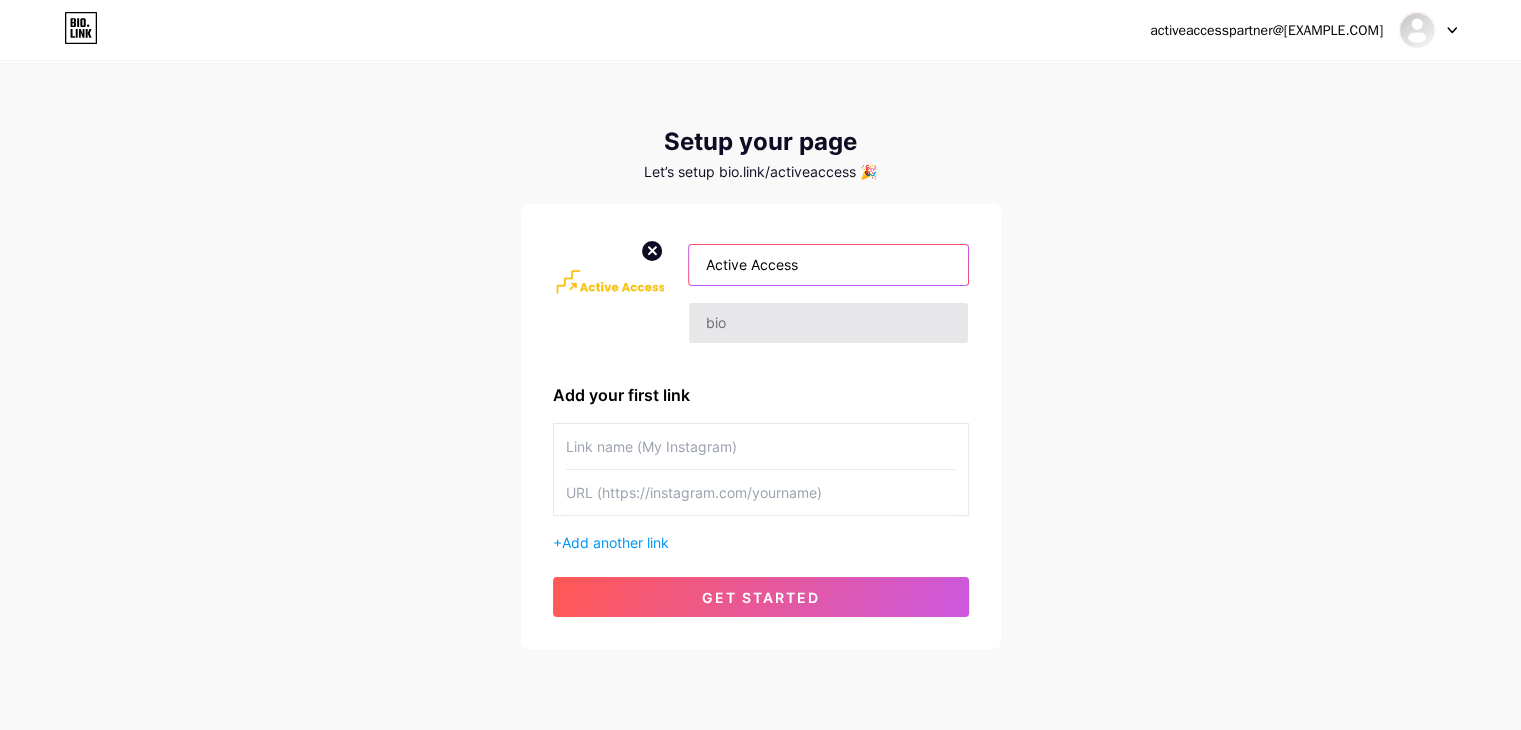 type on "Active Access" 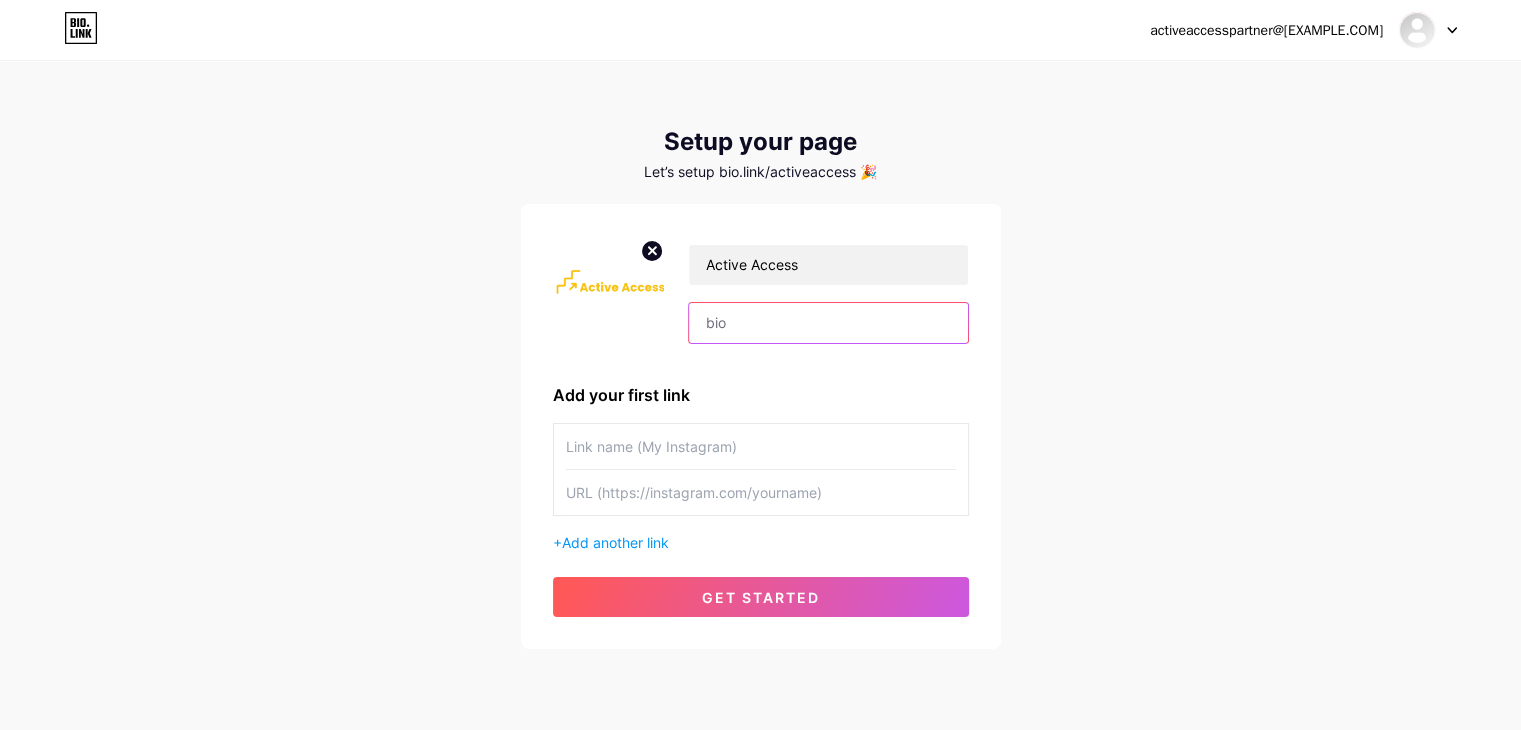 click at bounding box center [828, 323] 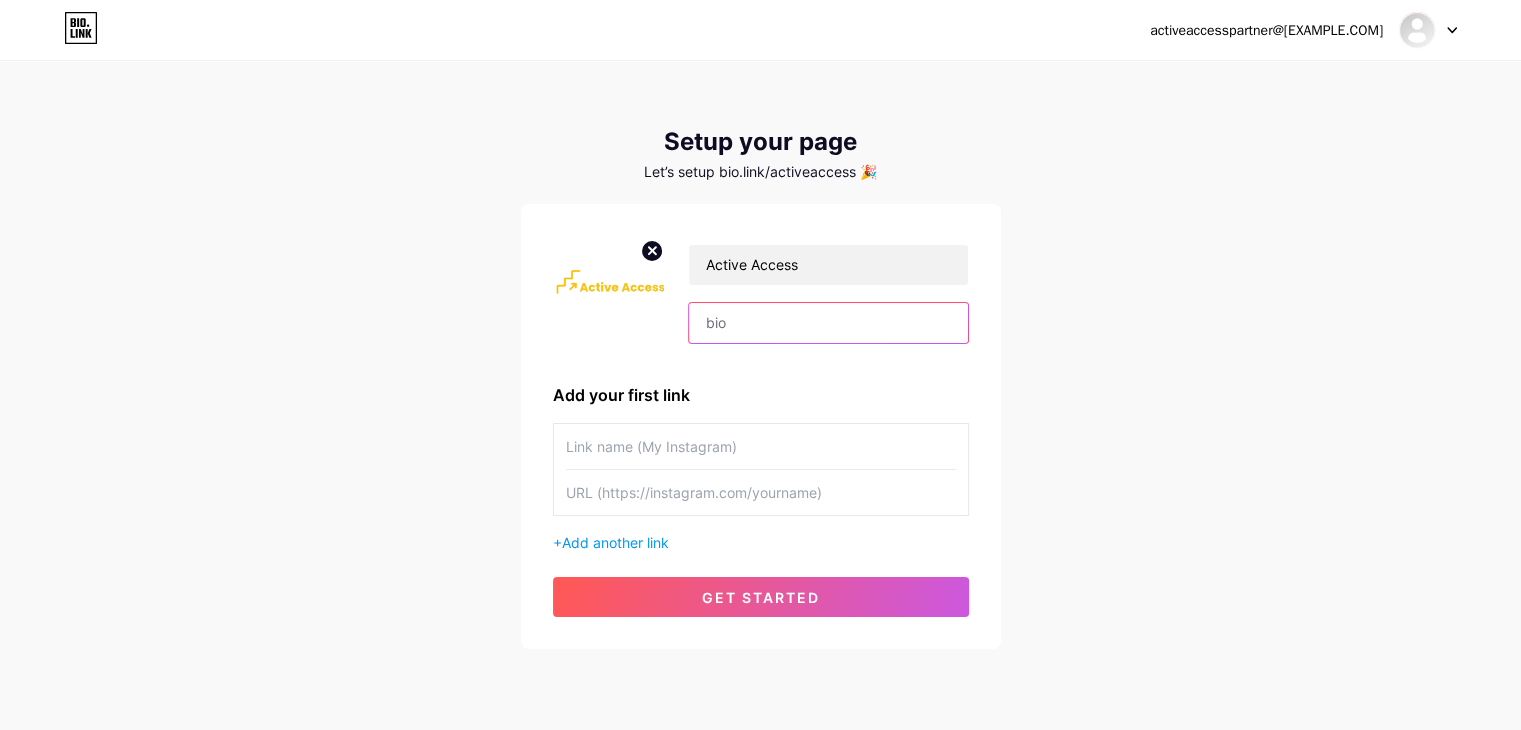 paste on "Active Access  [NUMBER] [STREET], [CITY], [STATE] [POSTAL CODE], United States  +[COUNTRY CODE] [PHONE]  https://www.activeaccess.co/  Monday - Saturday  : 8 am–6 pm Sunday	Closed  "At Active Access, our mission is to improve the quality of life for our customers by offering innovative and reliable mobility and accessibility products like Grab Bars, Modular Ramps, Stairlifts, and Home Modifications. We understand the importance of a safe and accessible home environment, and we are committed to delivering solutions that mee" 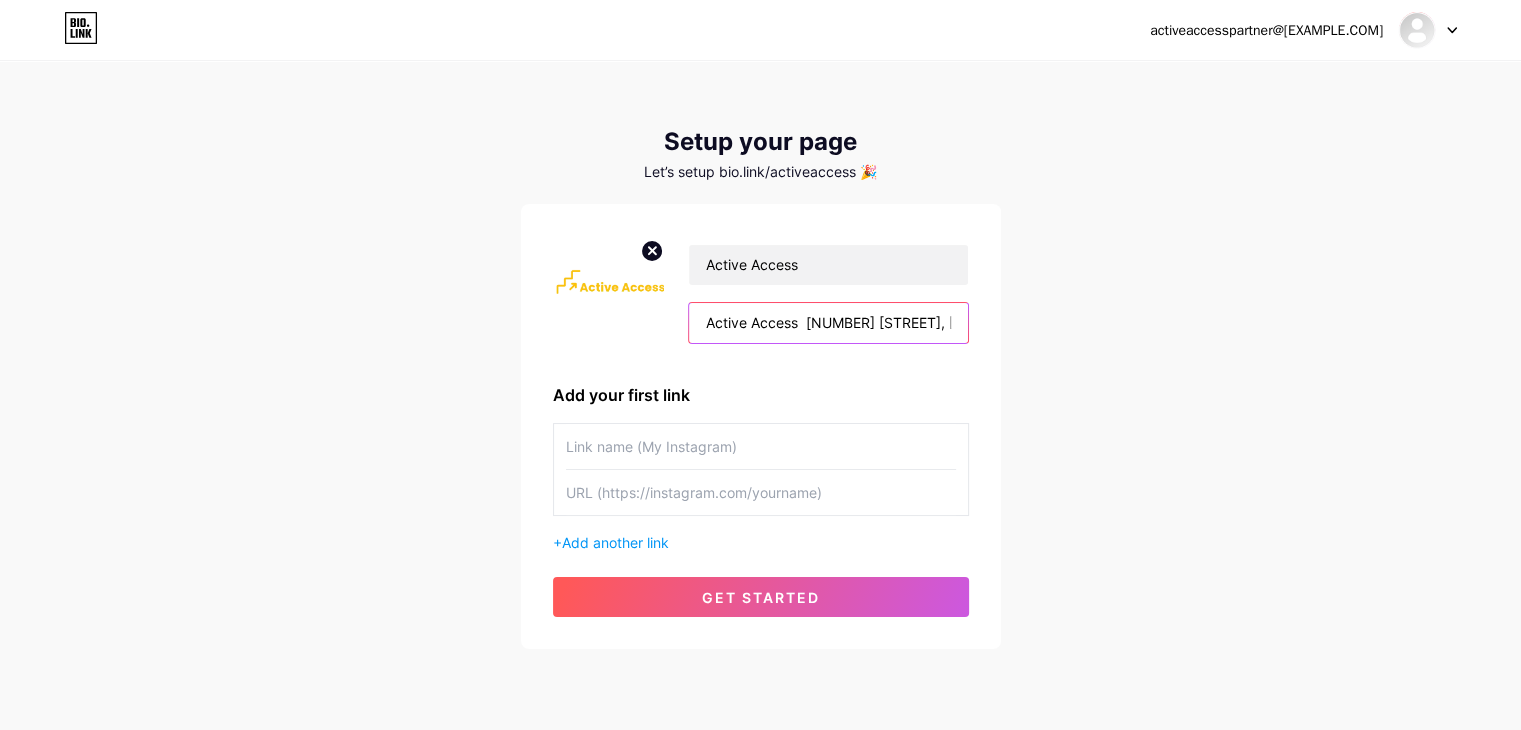 scroll, scrollTop: 0, scrollLeft: 3172, axis: horizontal 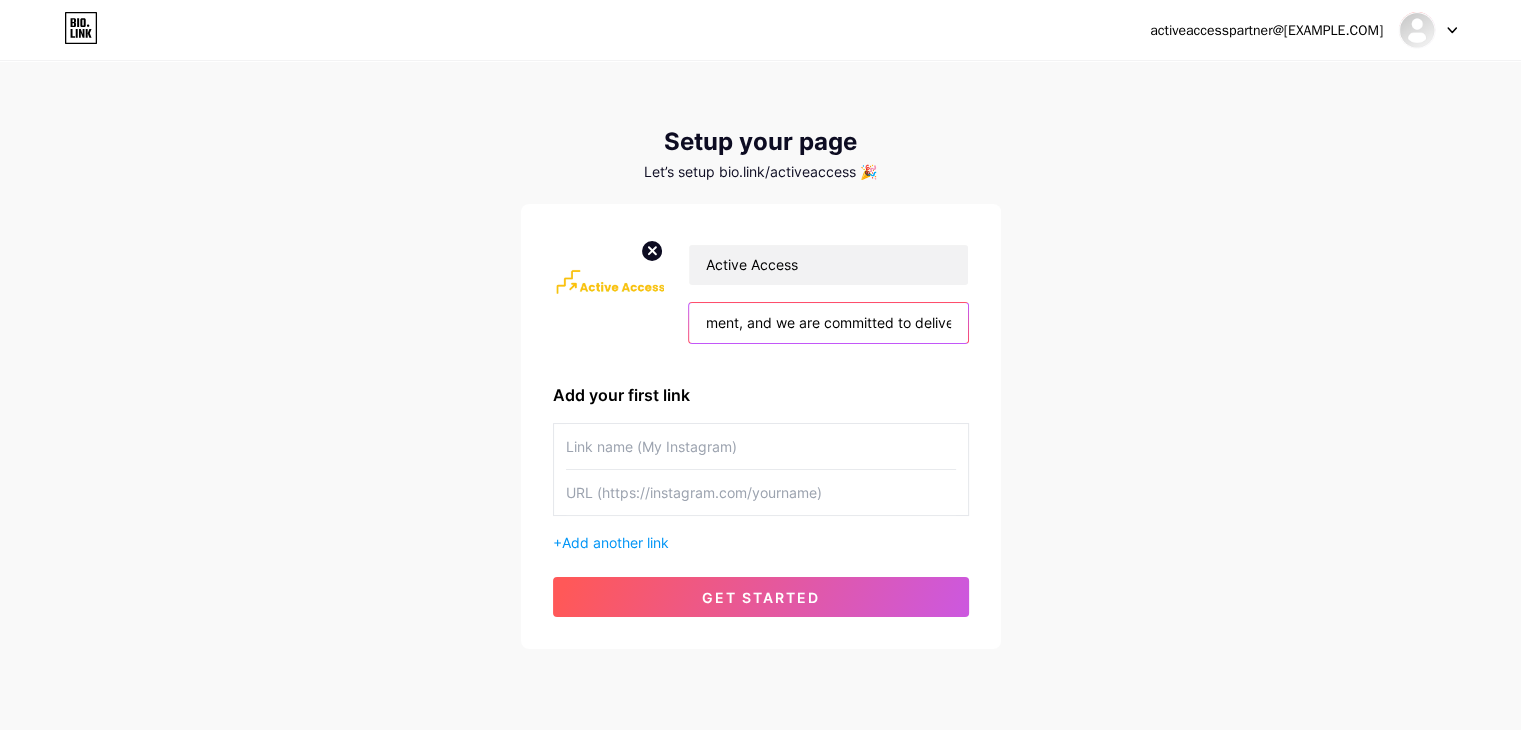 drag, startPoint x: 828, startPoint y: 328, endPoint x: 1020, endPoint y: 321, distance: 192.12756 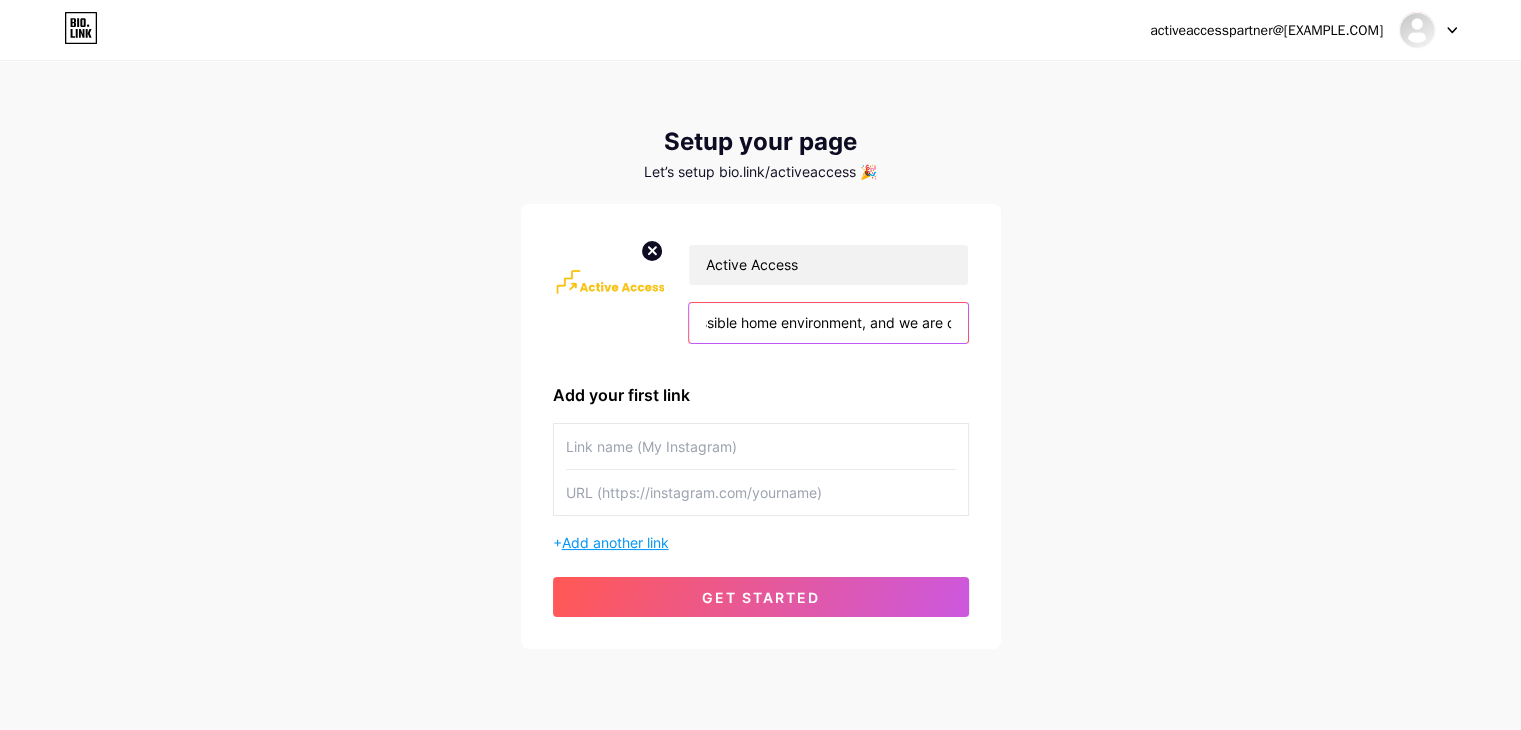 type on "Active Access  [NUMBER] [STREET], [CITY], [STATE] [POSTAL CODE], United States  +[COUNTRY CODE] [PHONE]  https://www.activeaccess.co/  Monday - Saturday  : 8 am–6 pm Sunday	Closed  "At Active Access, our mission is to improve the quality of life for our customers by offering innovative and reliable mobility and accessibility products like Grab Bars, Modular Ramps, Stairlifts, and Home Modifications. We understand the importance of a safe and accessible home environment, and we are committed to delivering" 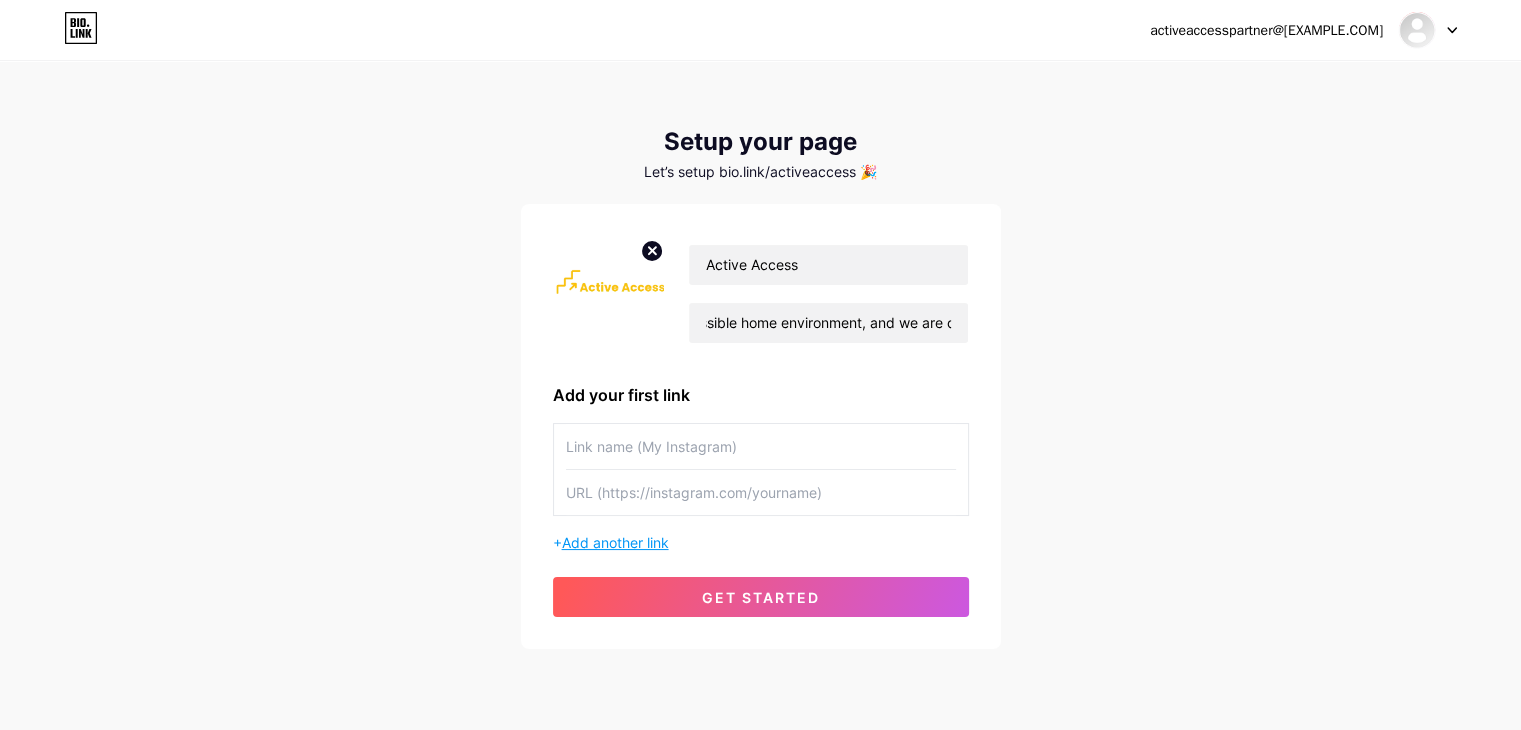 scroll, scrollTop: 0, scrollLeft: 0, axis: both 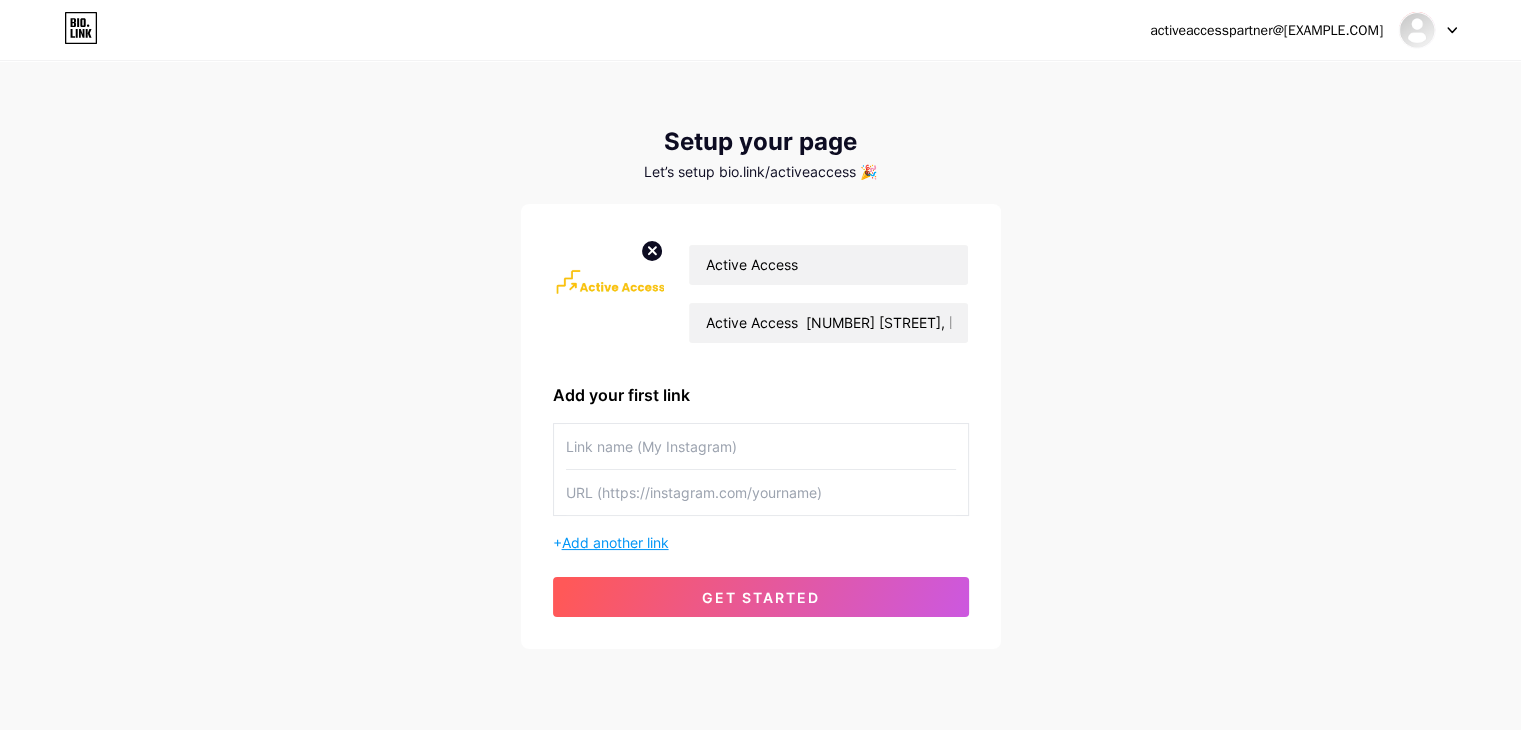 click on "Add another link" at bounding box center (615, 542) 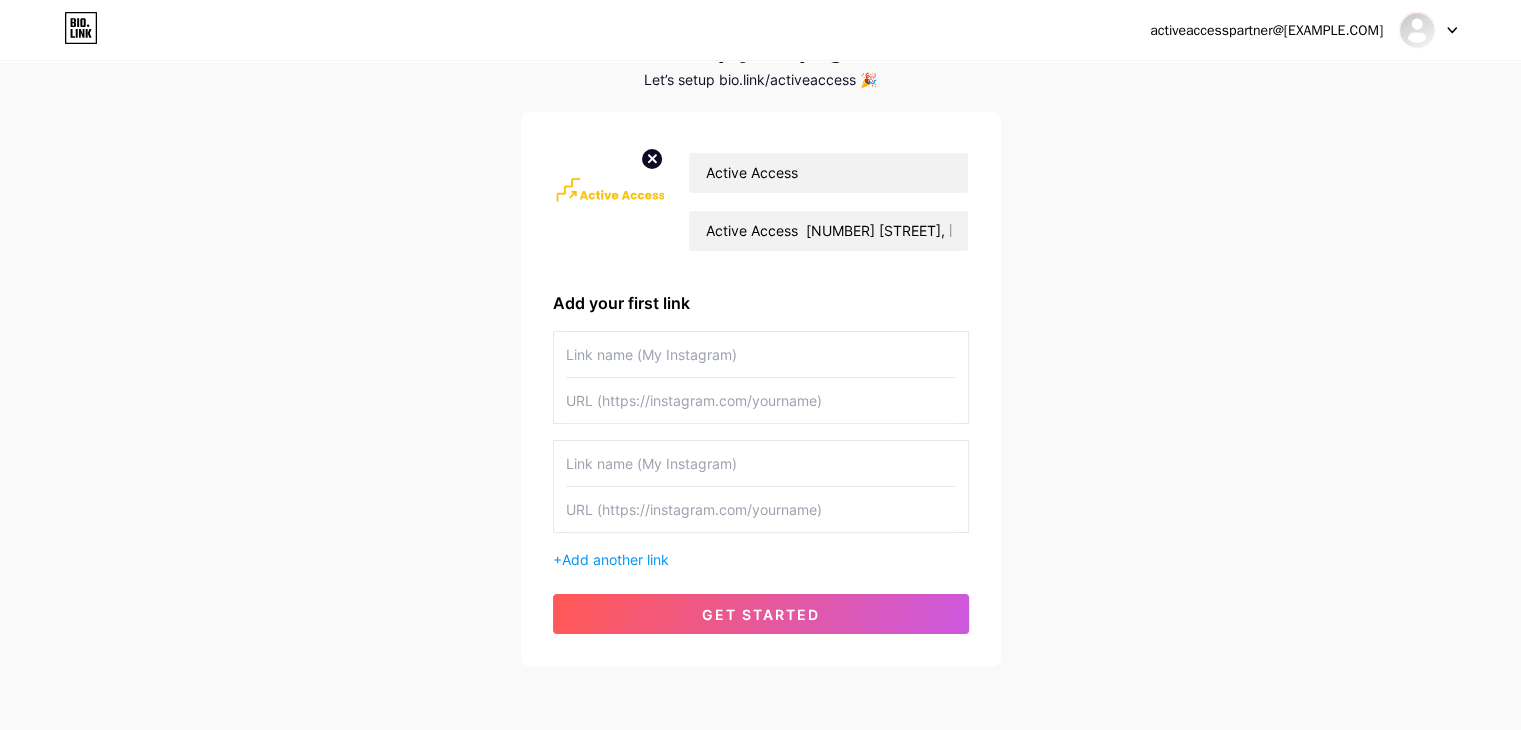 scroll, scrollTop: 100, scrollLeft: 0, axis: vertical 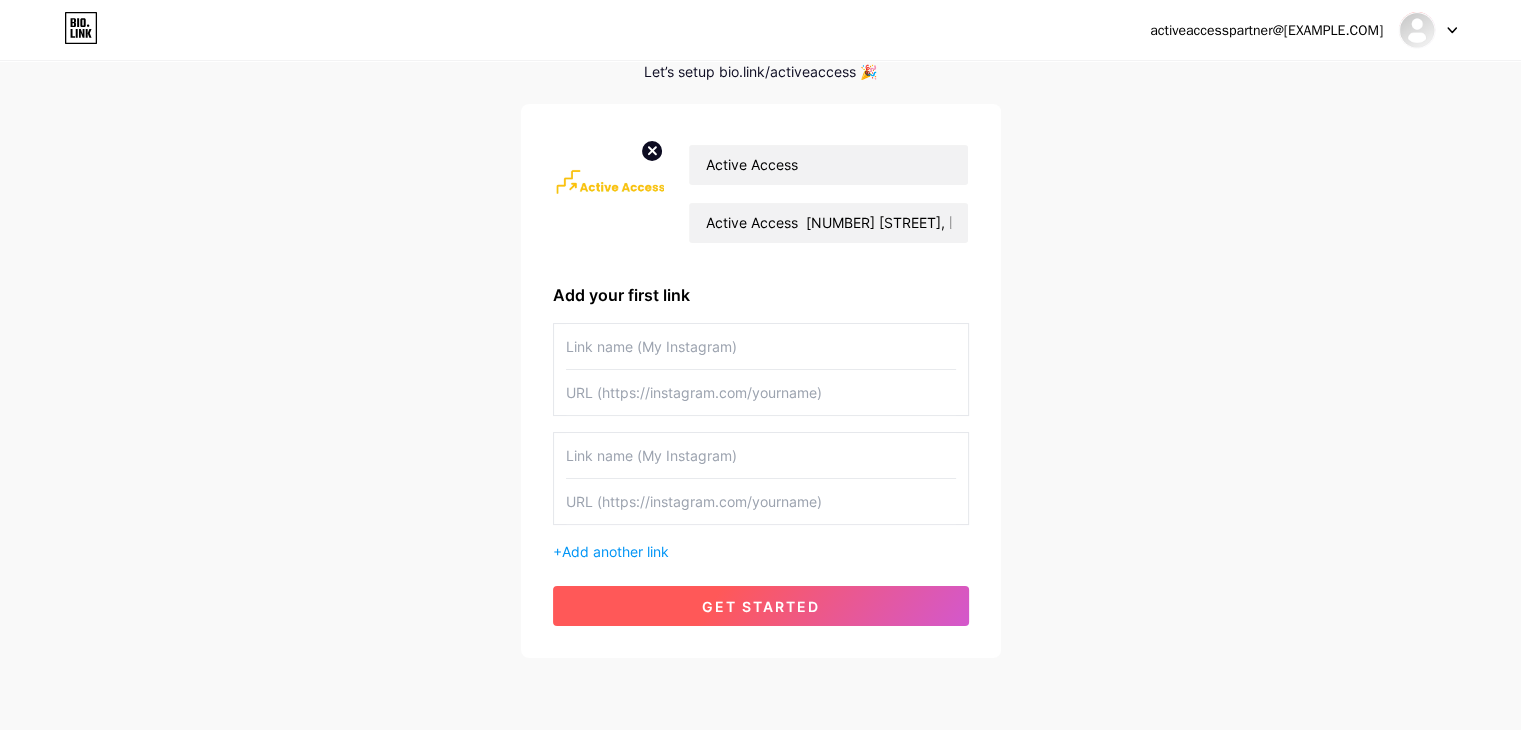 click on "get started" at bounding box center [761, 606] 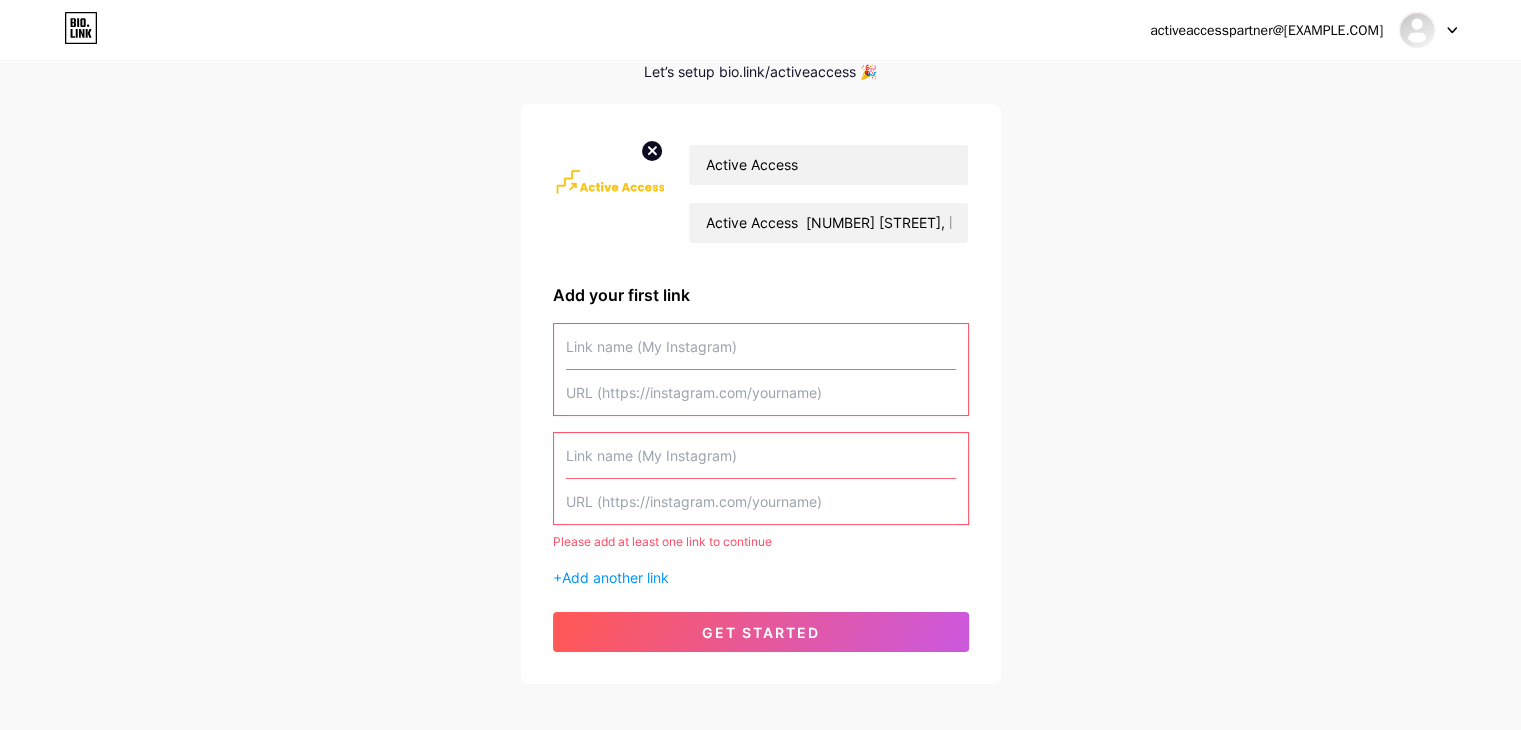 click at bounding box center (761, 392) 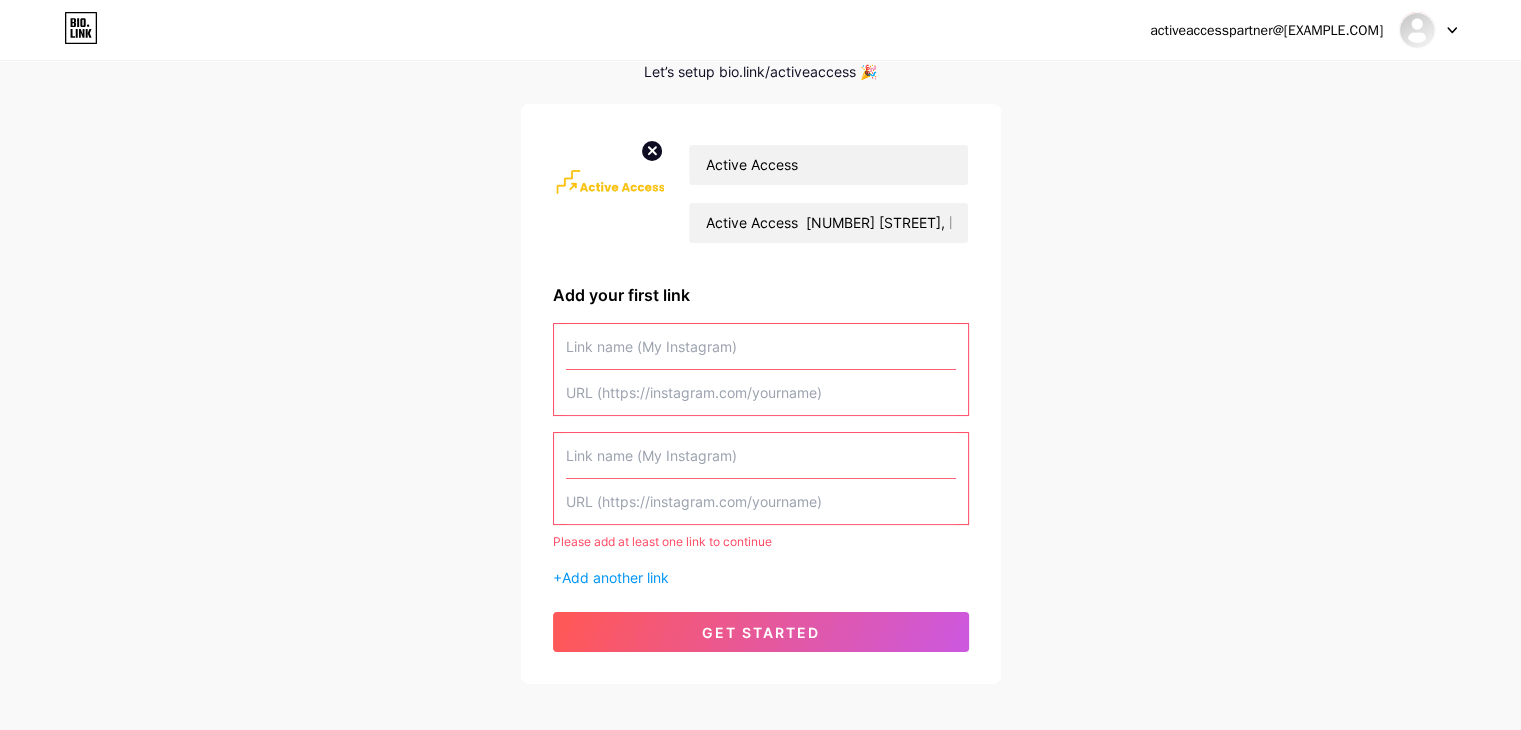 click at bounding box center (761, 346) 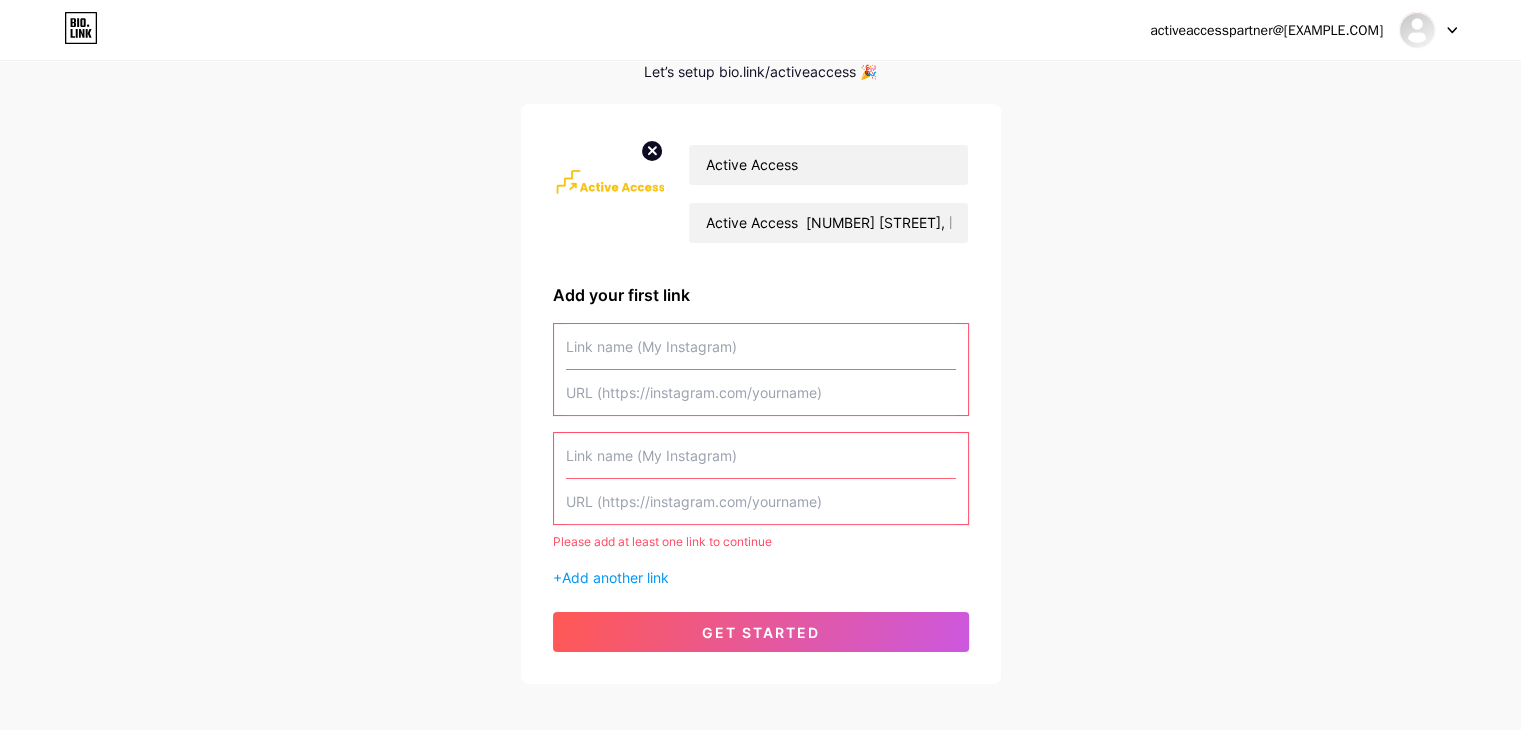 click at bounding box center (761, 501) 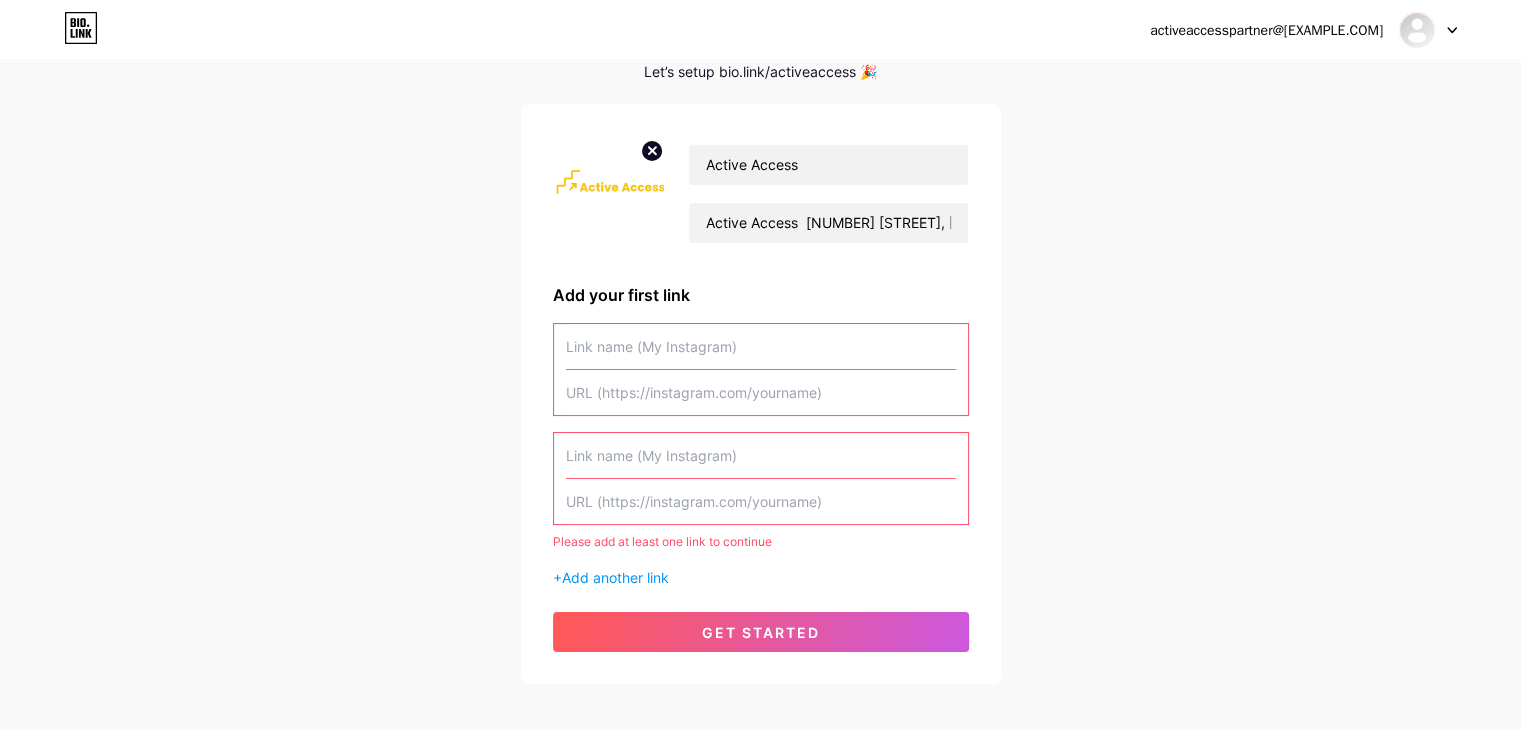 drag, startPoint x: 671, startPoint y: 316, endPoint x: 670, endPoint y: 340, distance: 24.020824 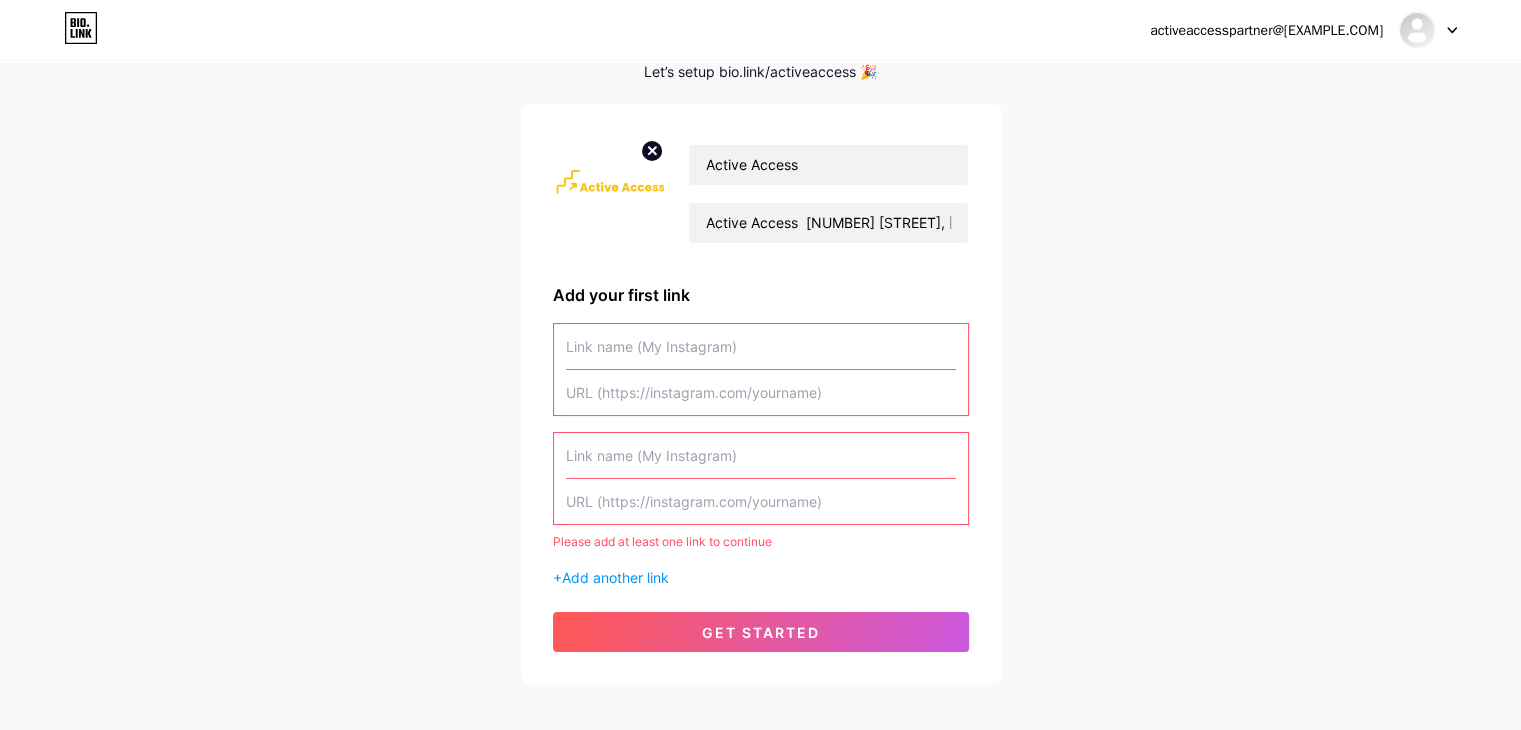 drag, startPoint x: 670, startPoint y: 340, endPoint x: 947, endPoint y: 469, distance: 305.56506 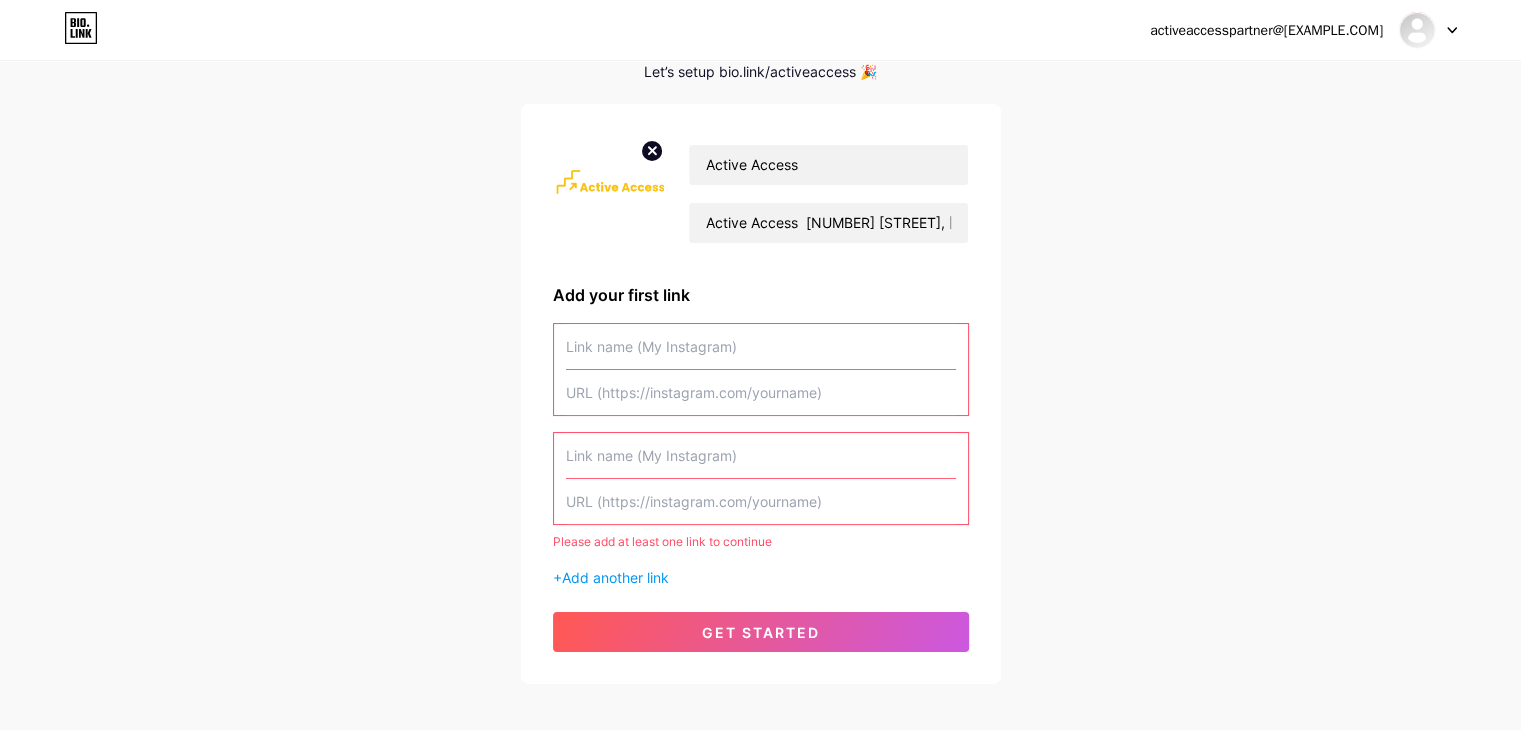 click at bounding box center (761, 455) 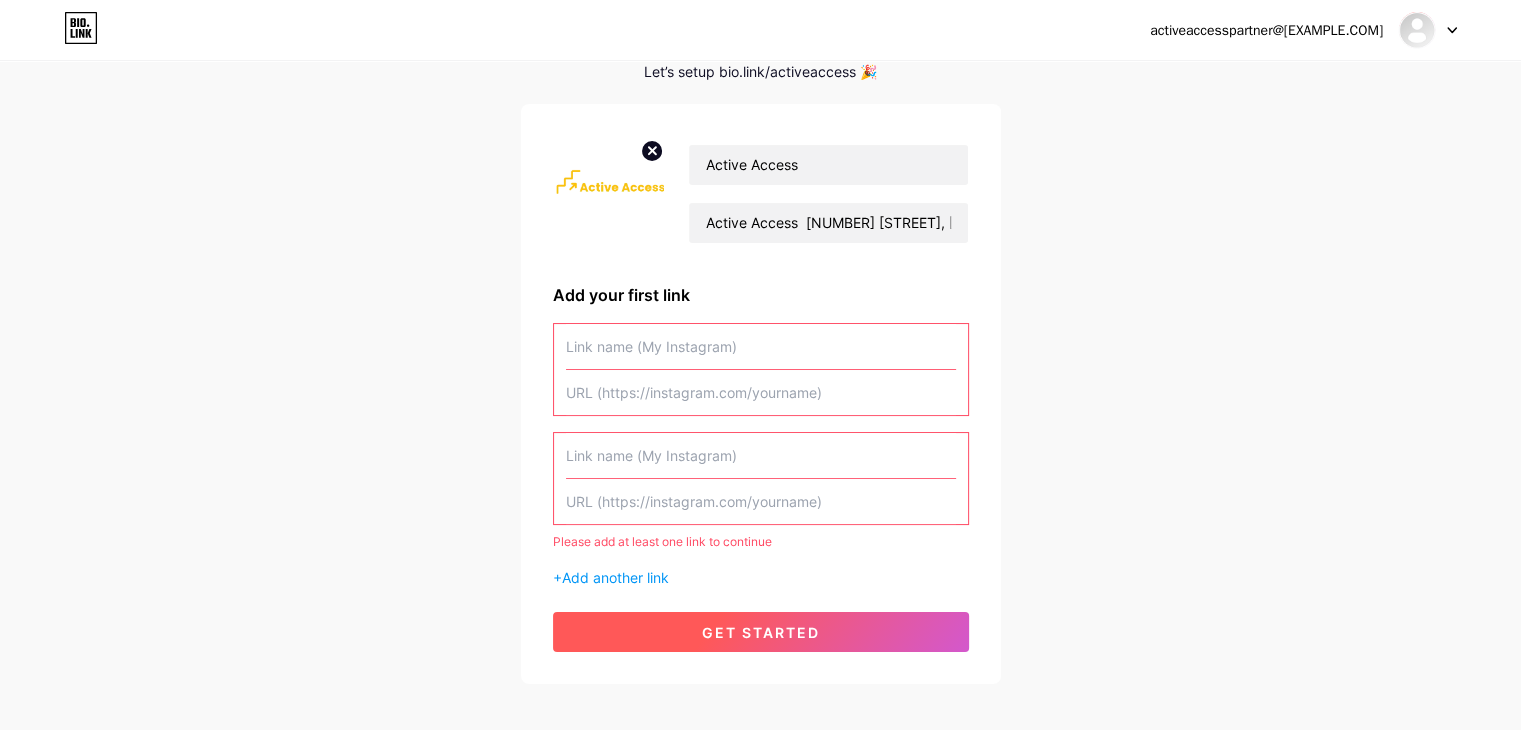 click on "get started" at bounding box center [761, 632] 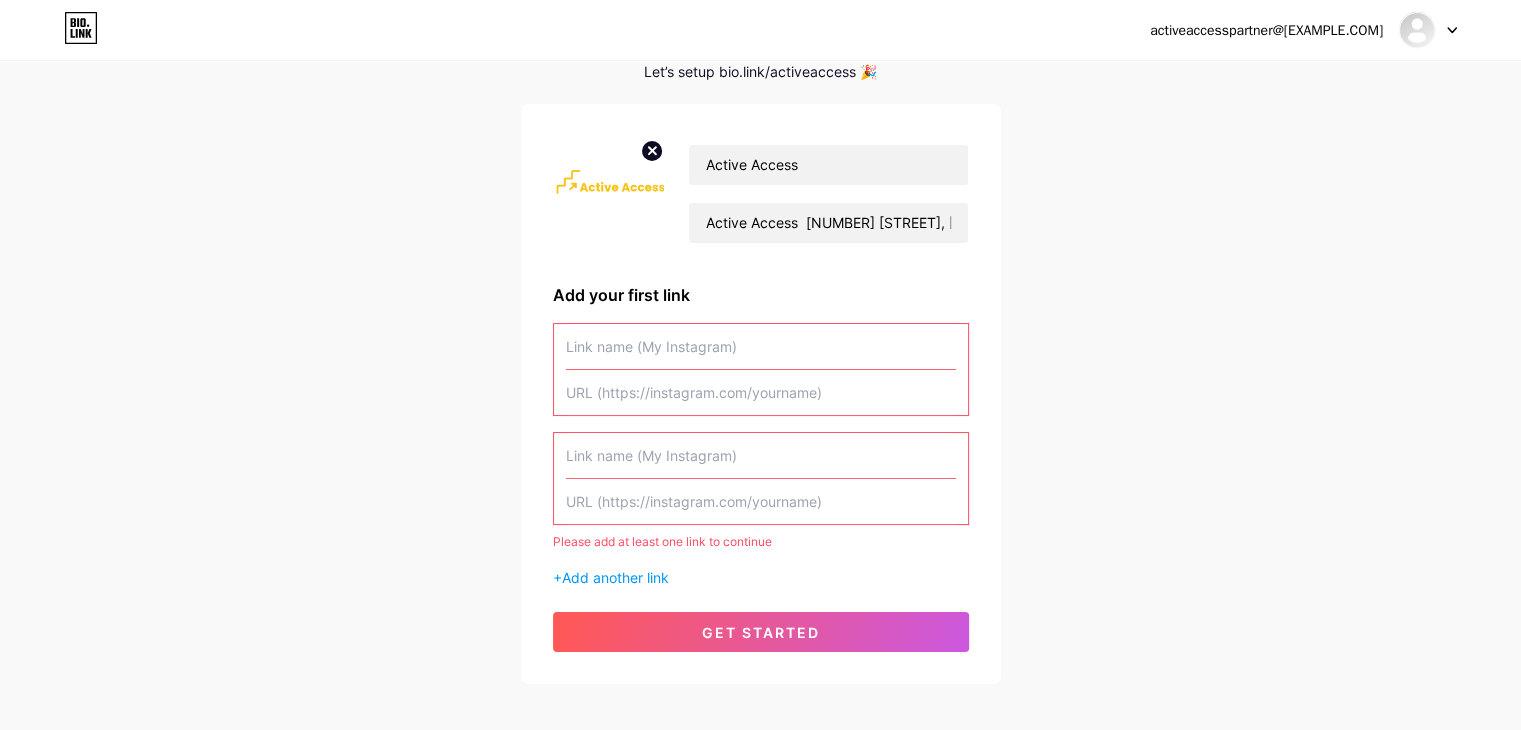 click at bounding box center (761, 392) 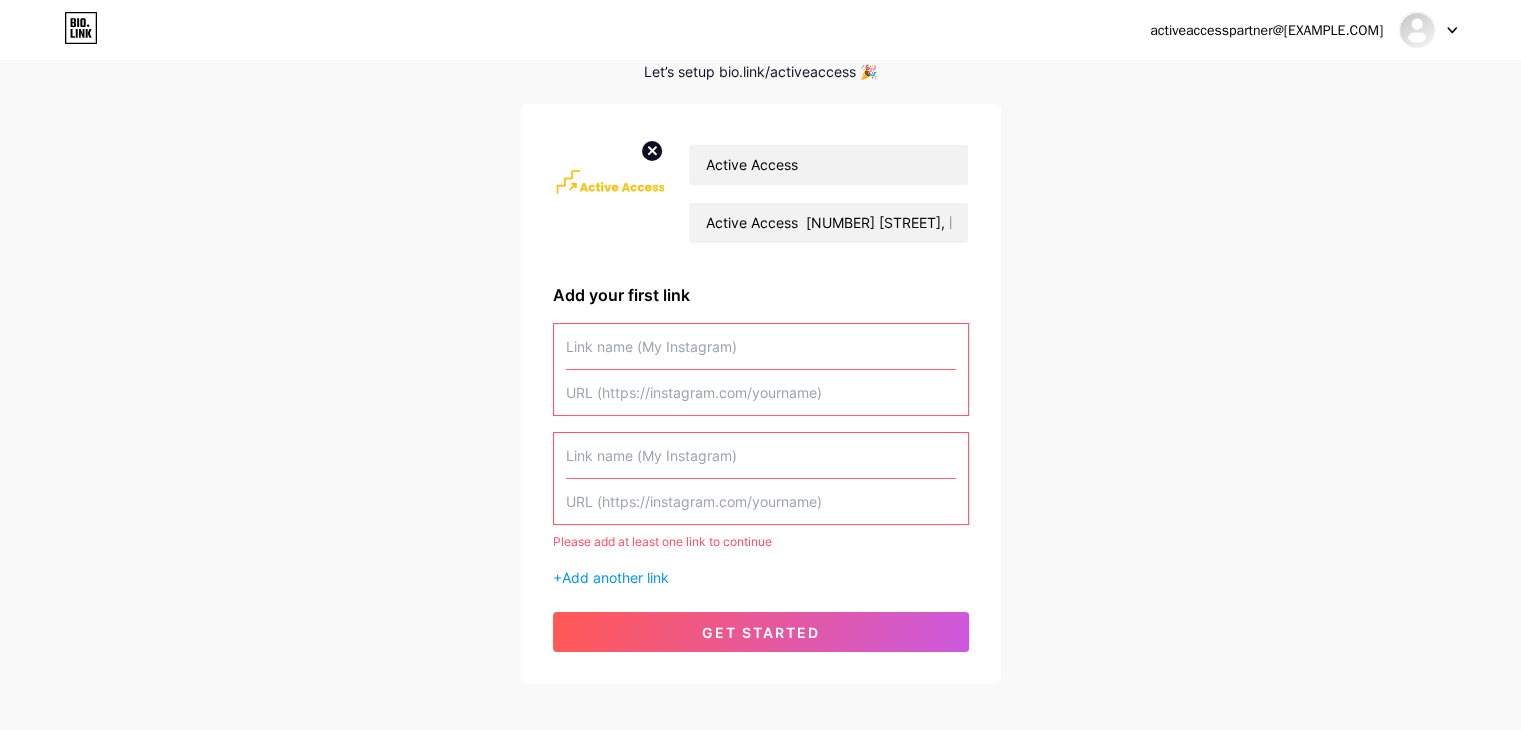 click at bounding box center [761, 392] 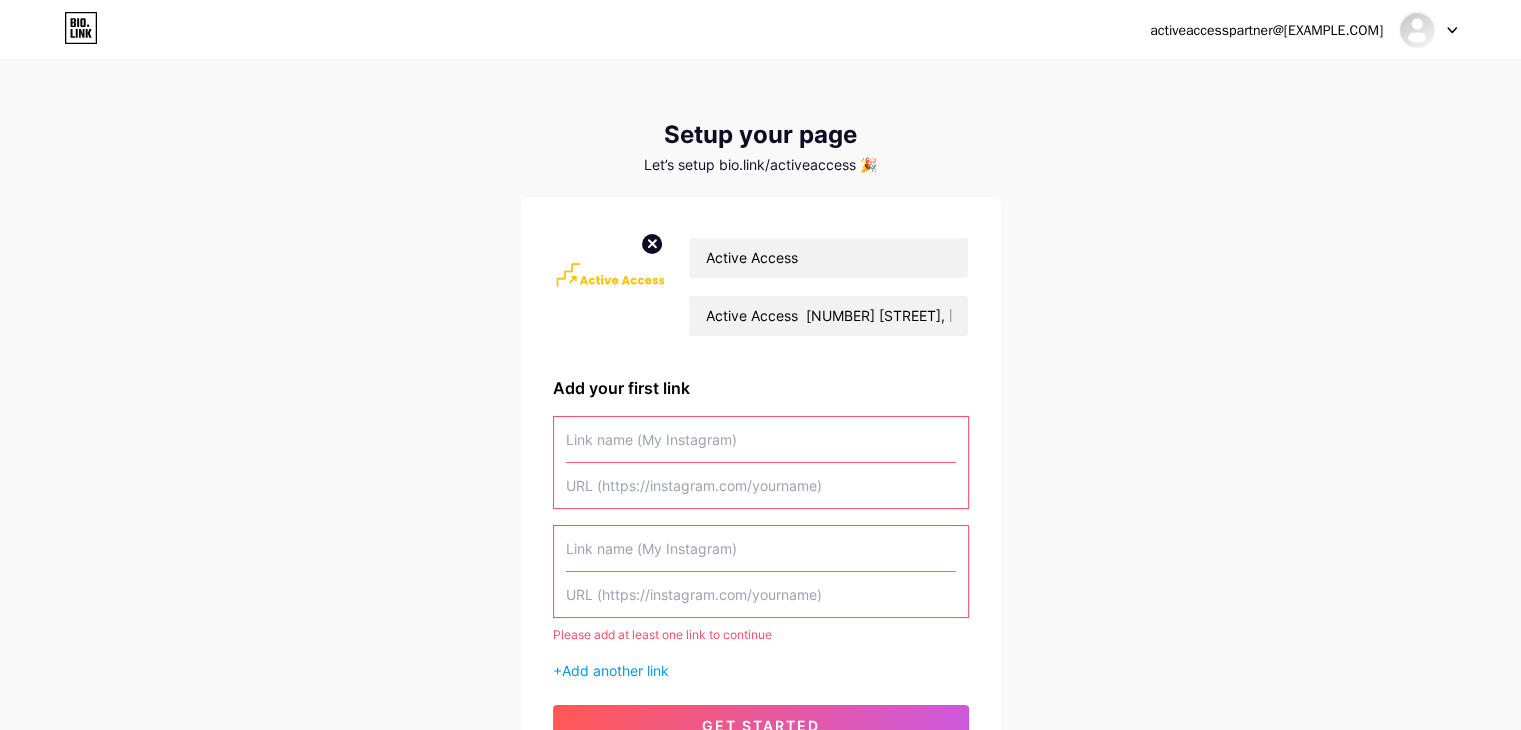 scroll, scrollTop: 0, scrollLeft: 0, axis: both 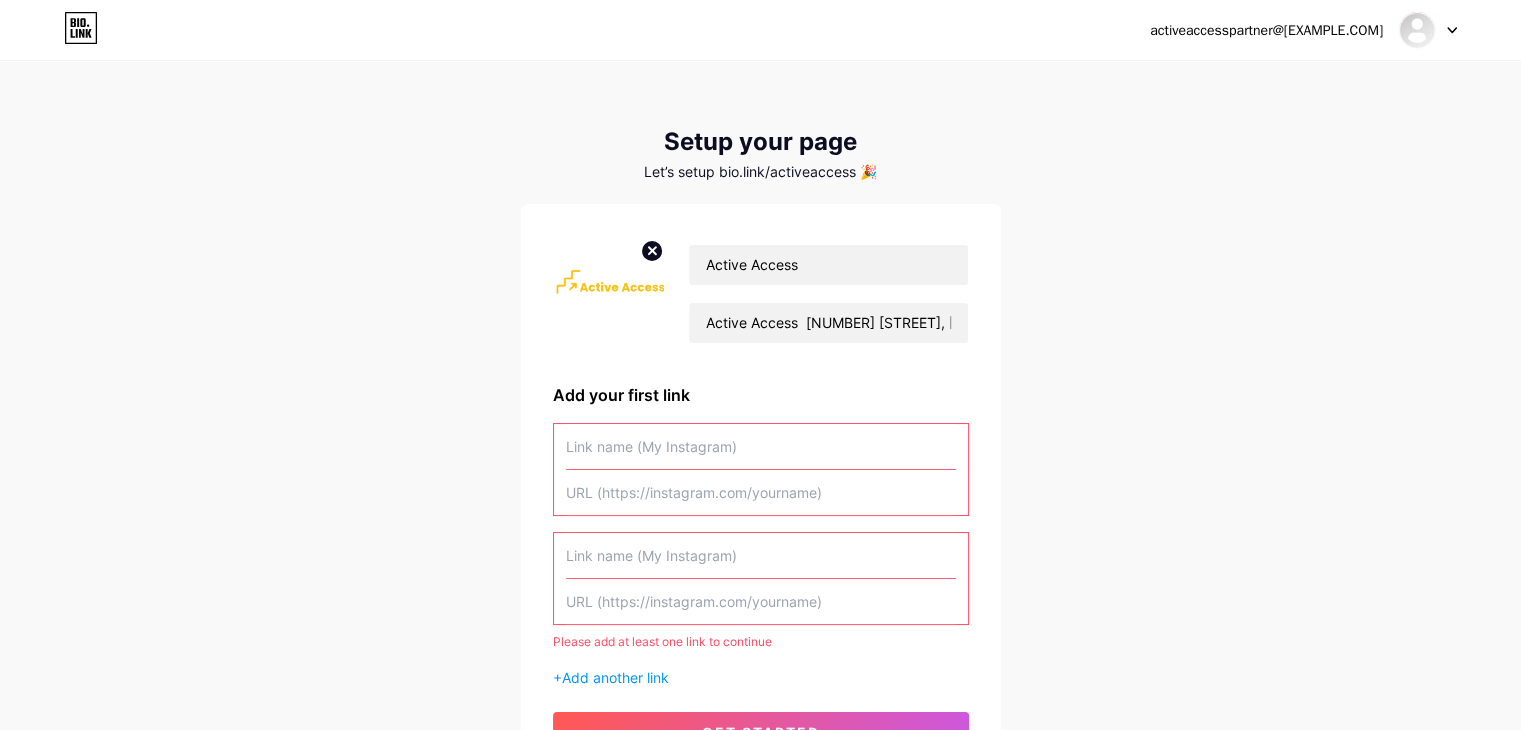 click on "Let’s setup bio.link/activeaccess 🎉" at bounding box center (761, 172) 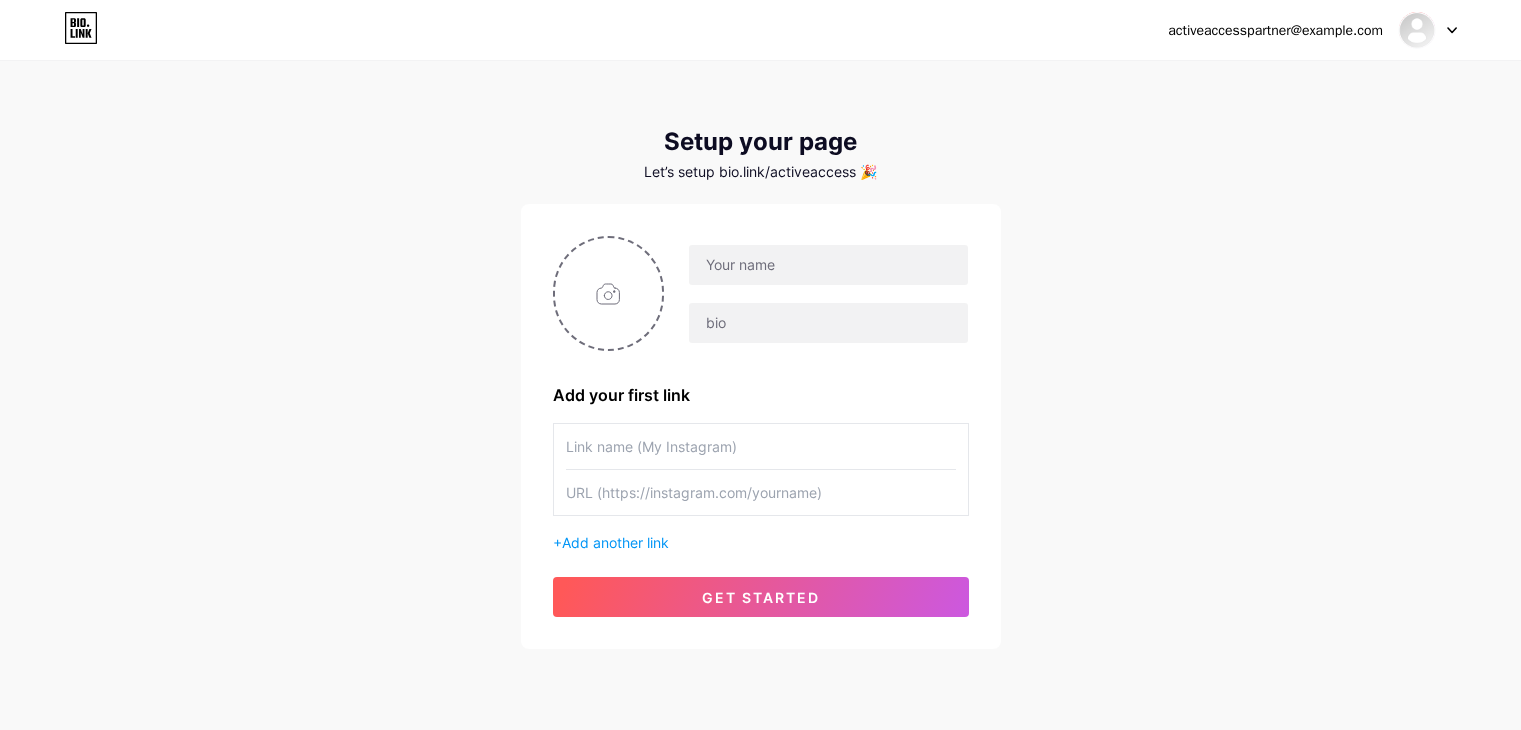 scroll, scrollTop: 0, scrollLeft: 0, axis: both 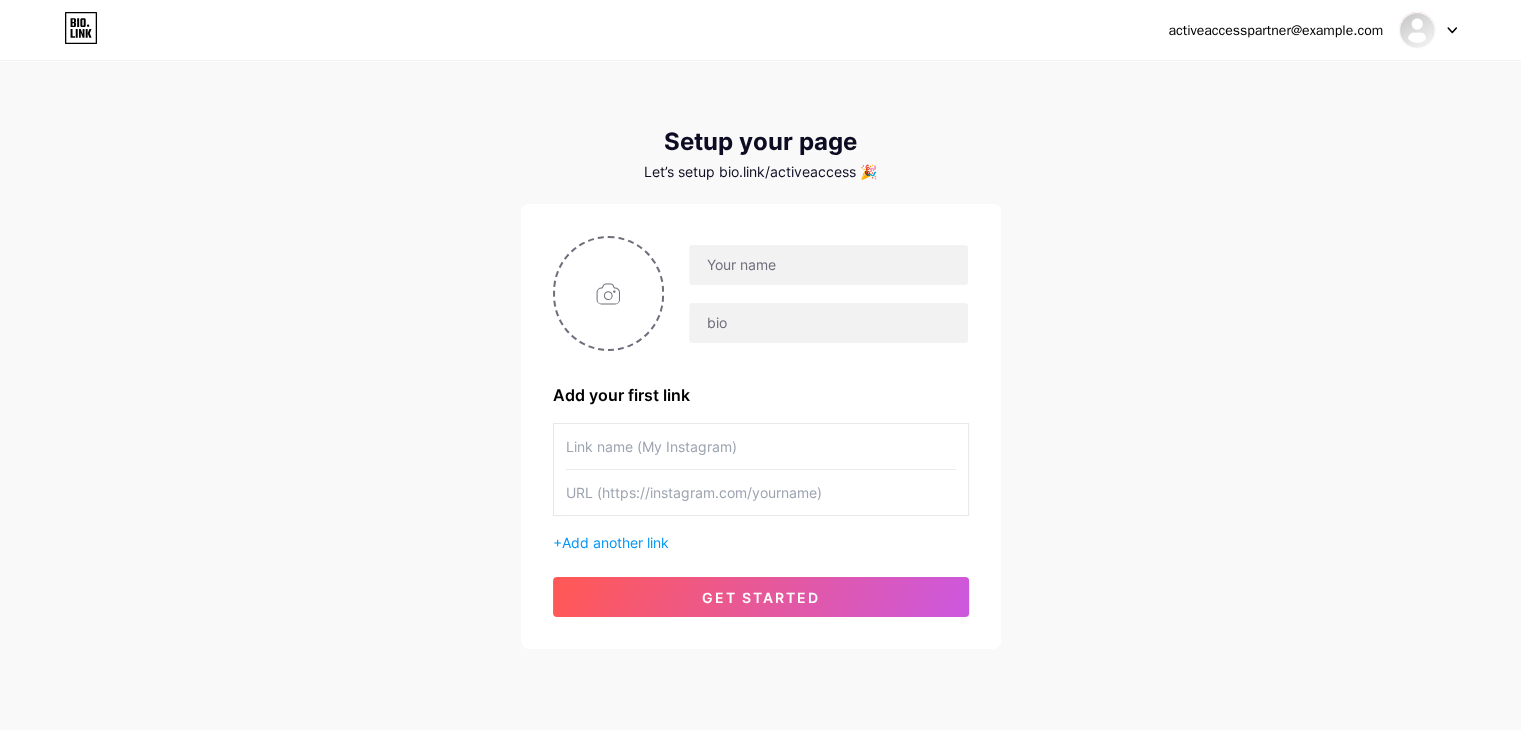 click at bounding box center (761, 446) 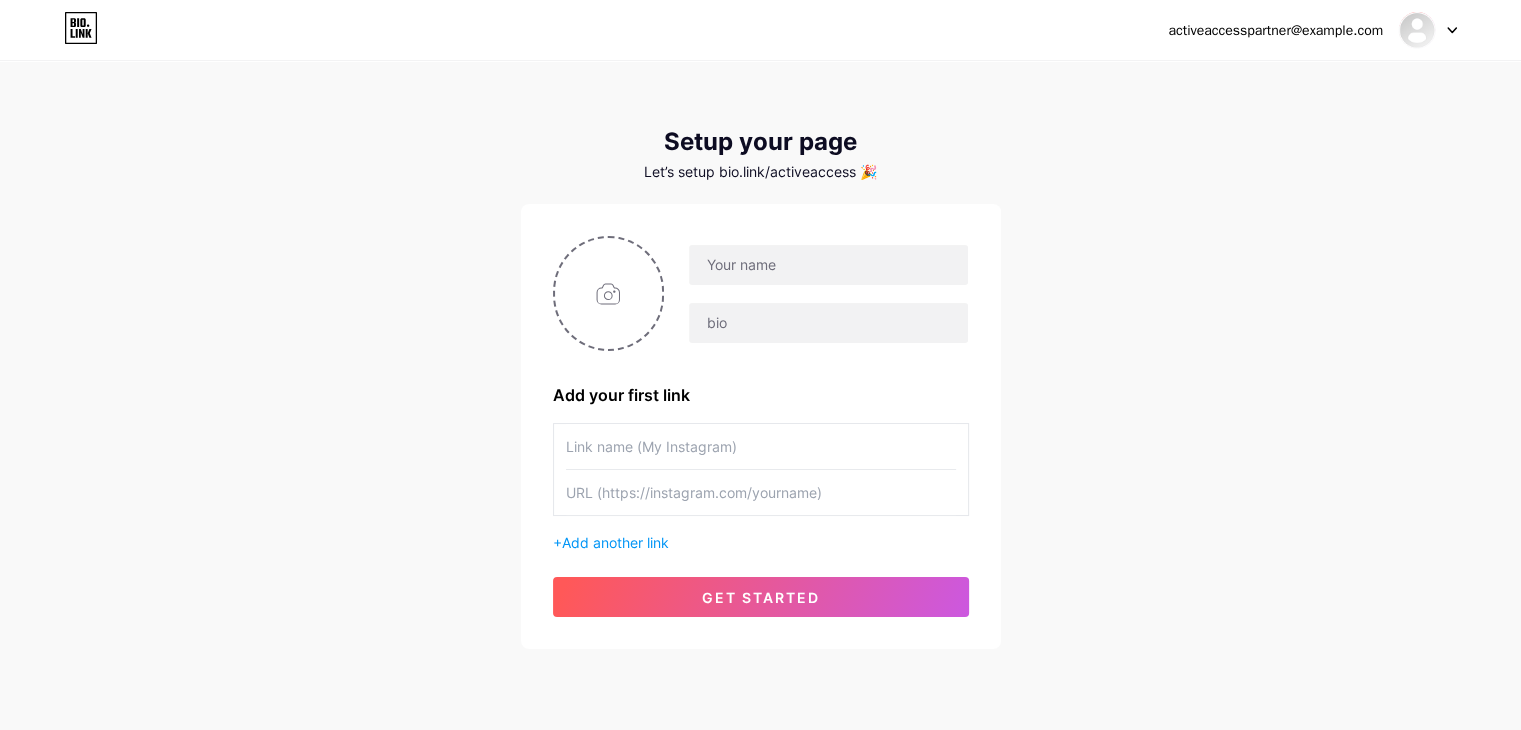 drag, startPoint x: 680, startPoint y: 468, endPoint x: 617, endPoint y: 502, distance: 71.5891 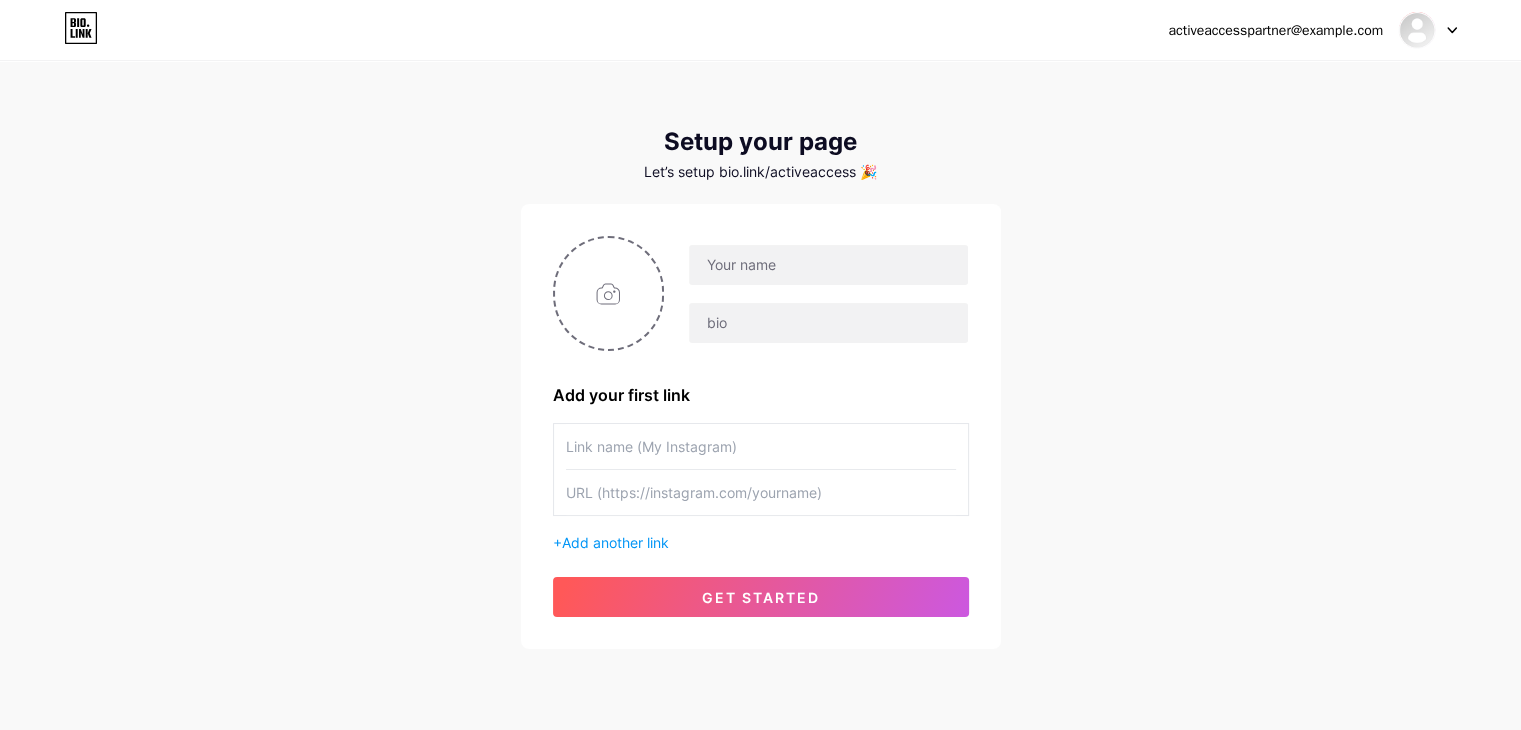 paste on "https://x.com/activeaccess12" 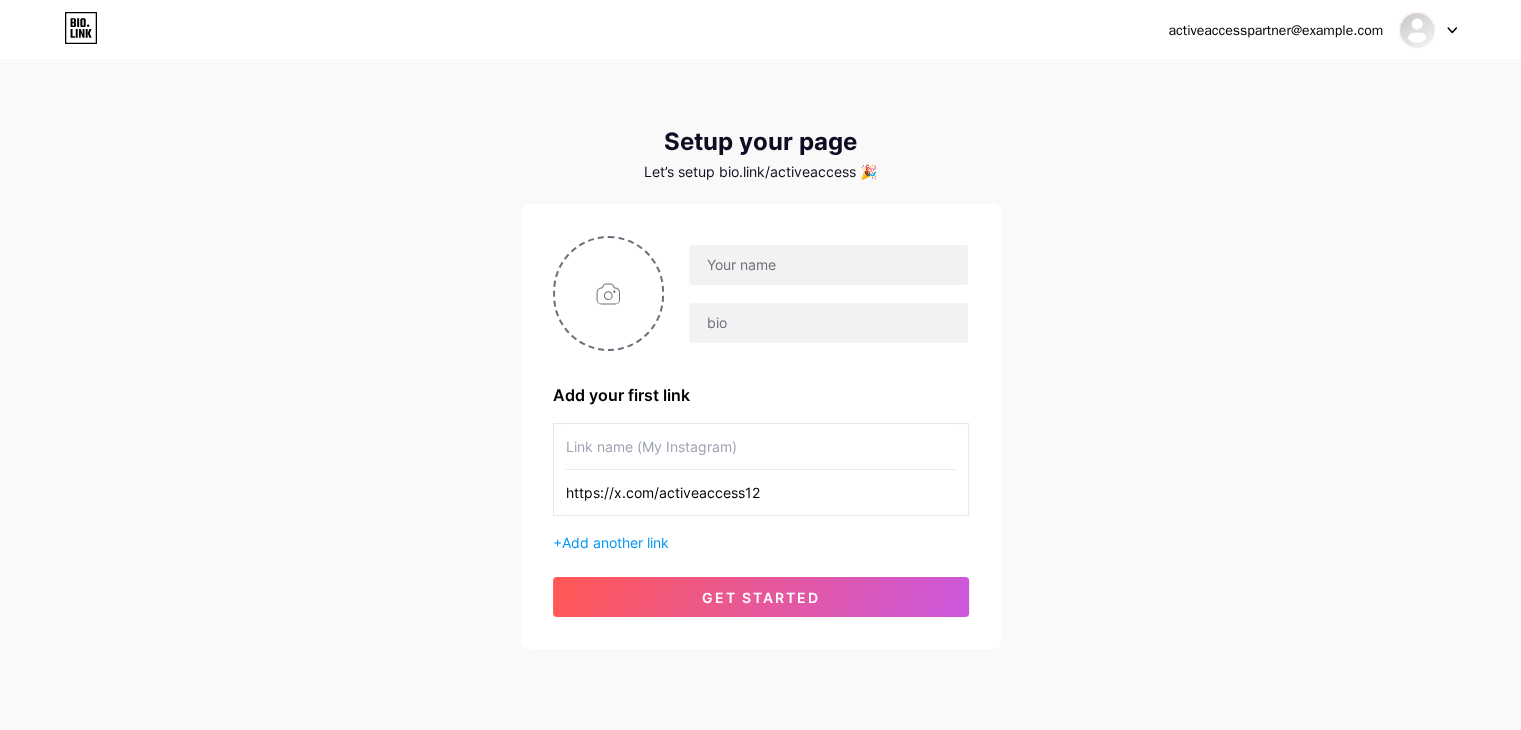 click on "https://x.com/activeaccess12" at bounding box center [761, 492] 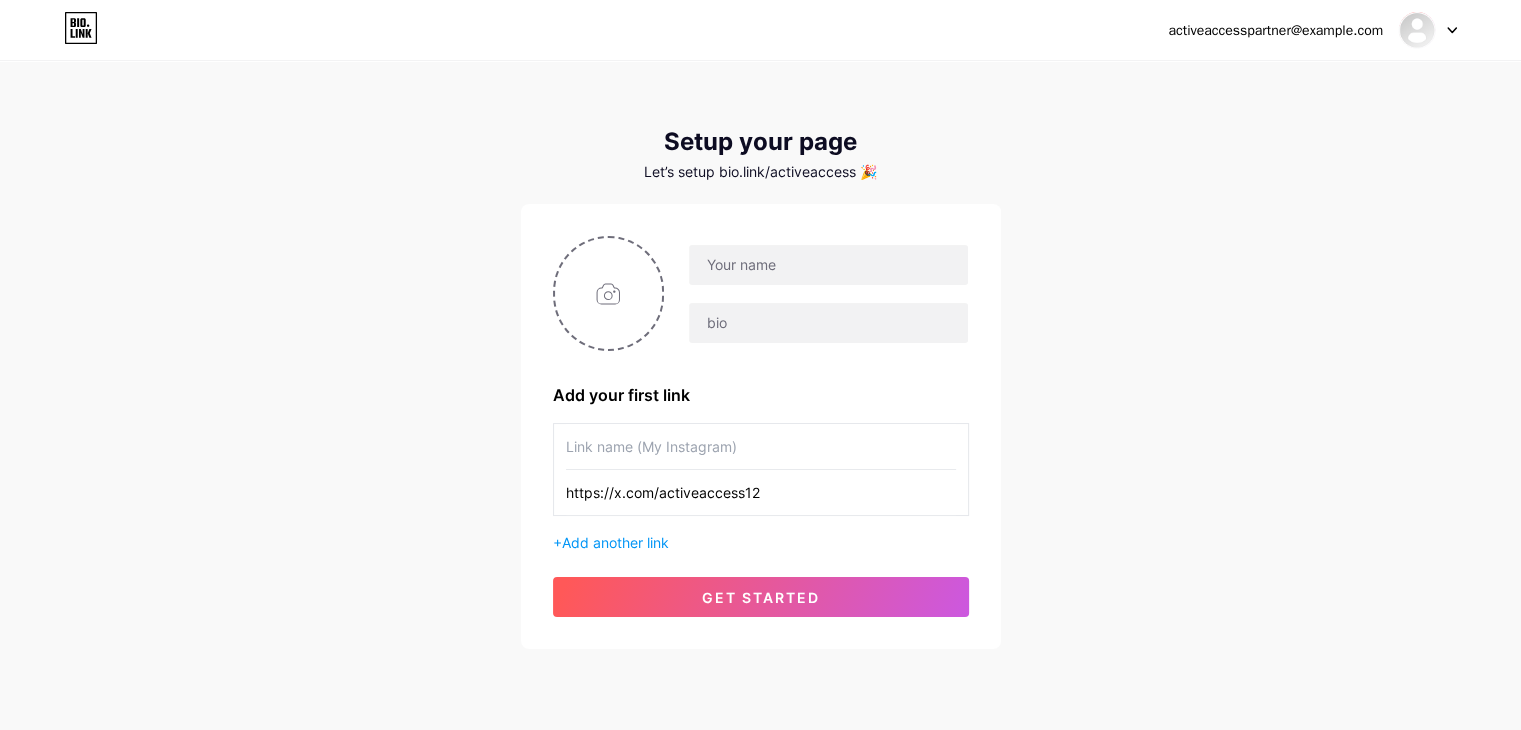 type on "https://x.com/activeaccess12" 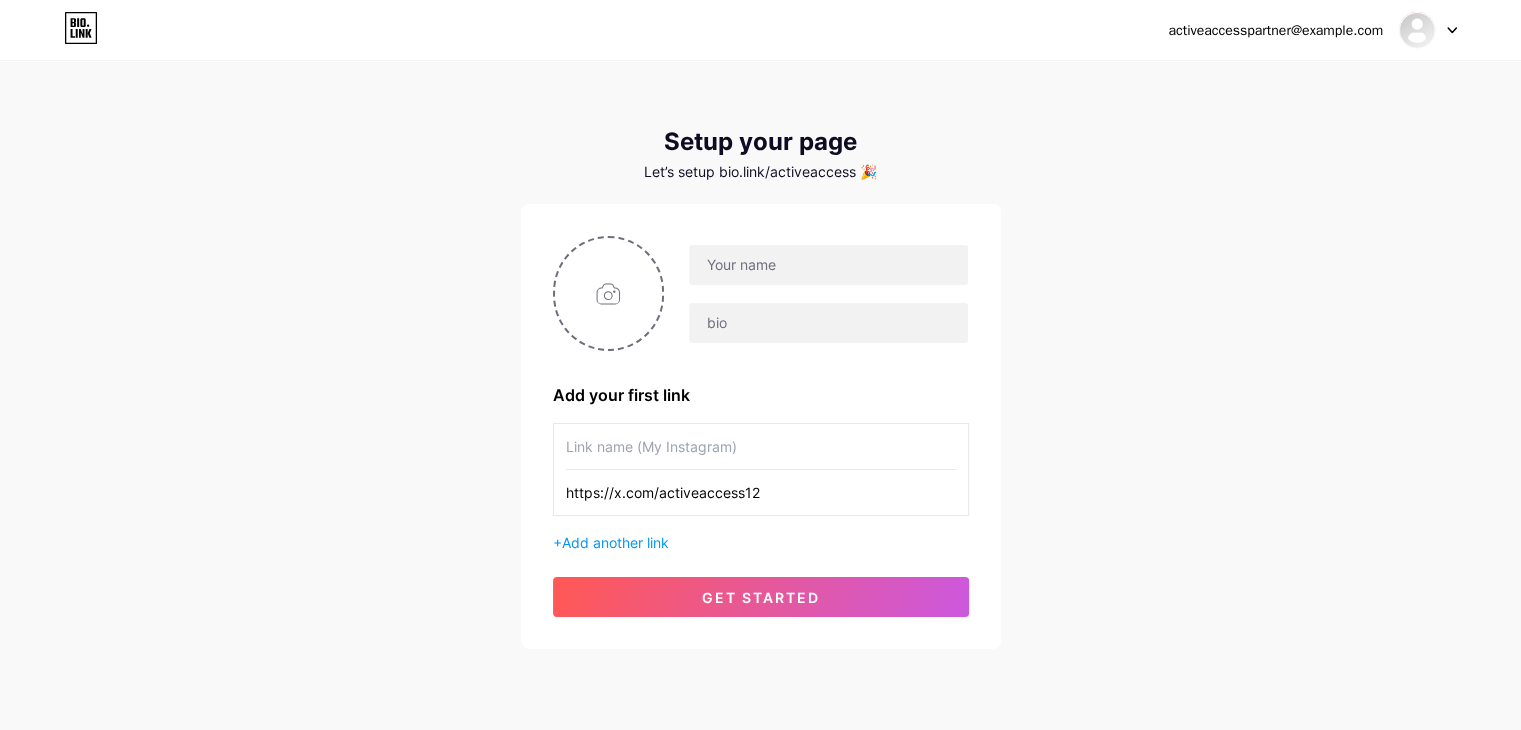 click at bounding box center [761, 446] 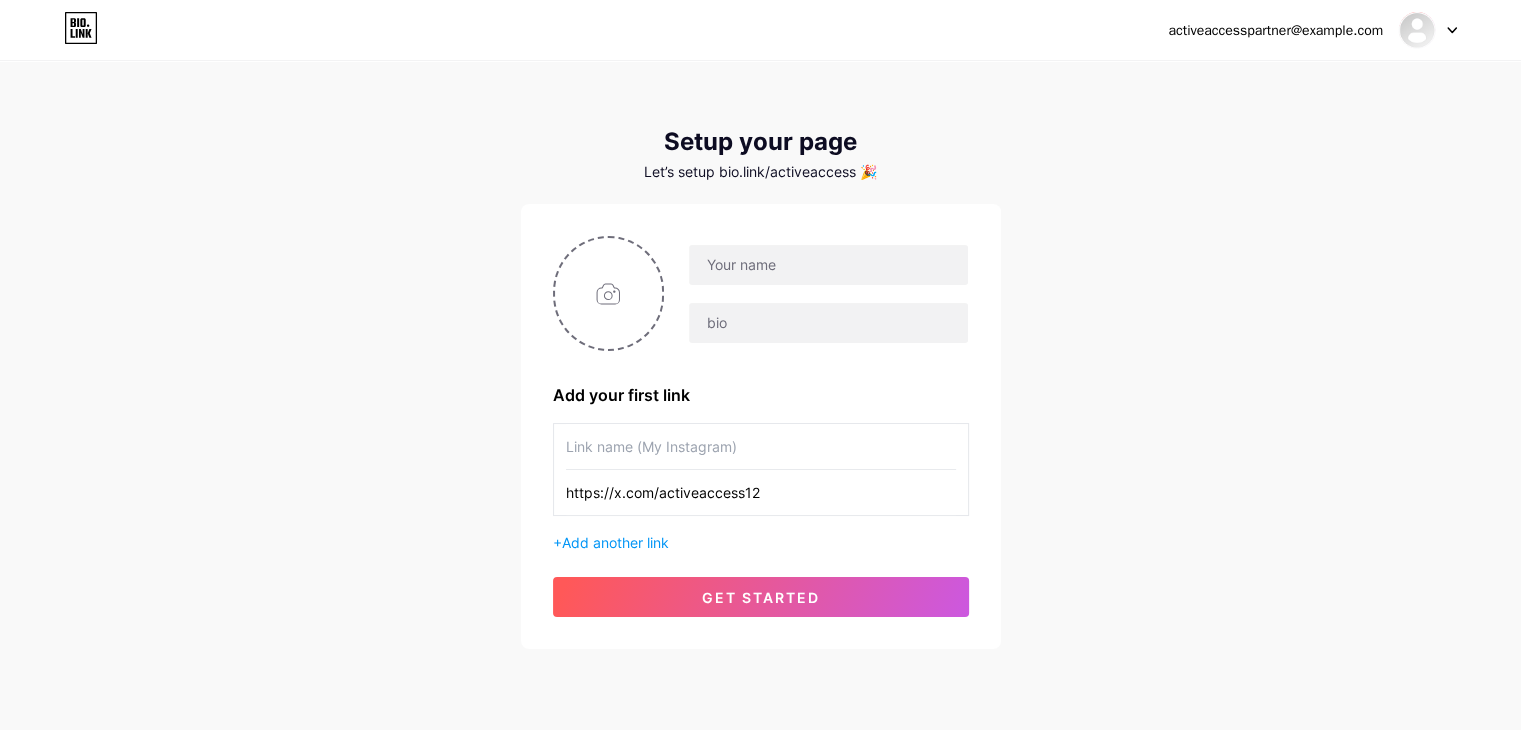 paste on "Active Access" 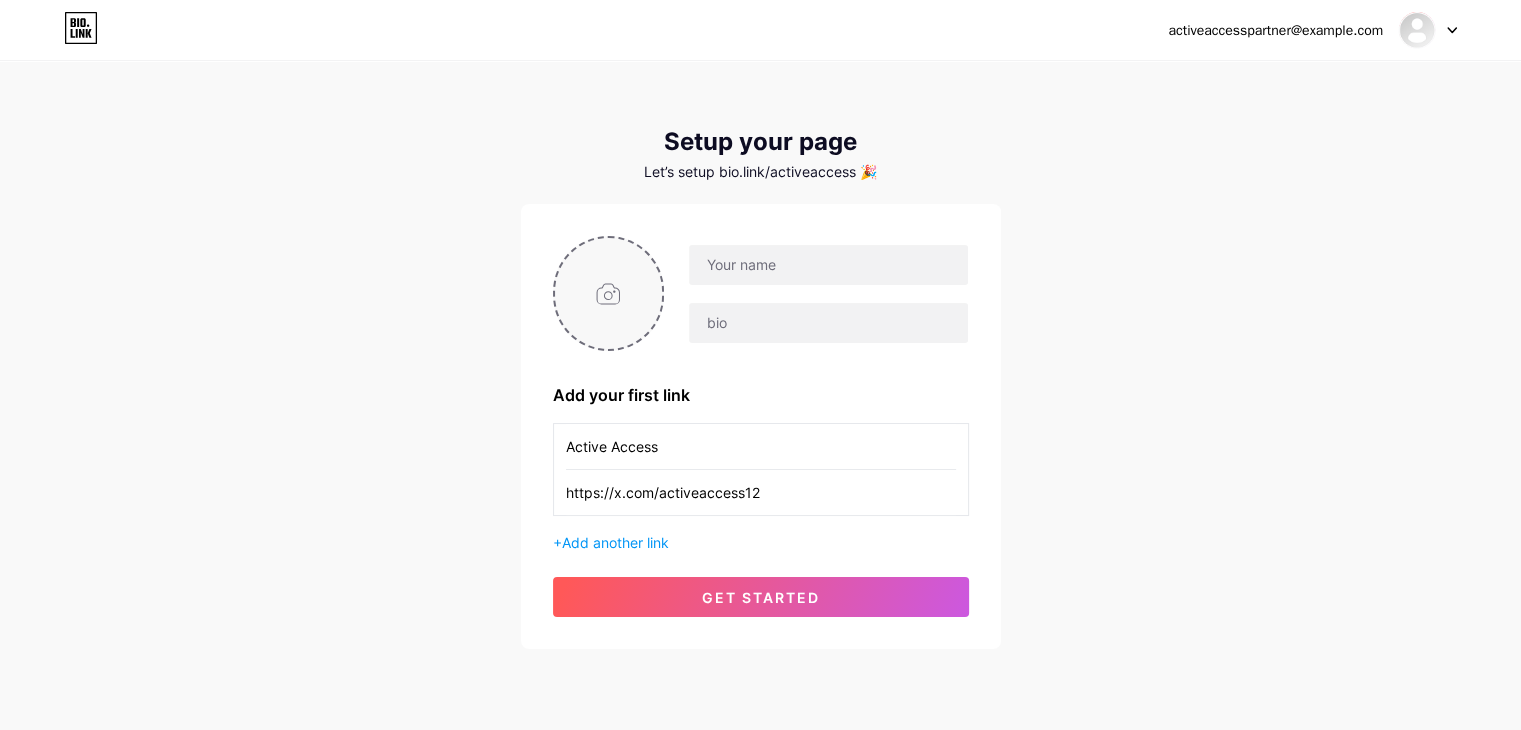 type on "Active Access" 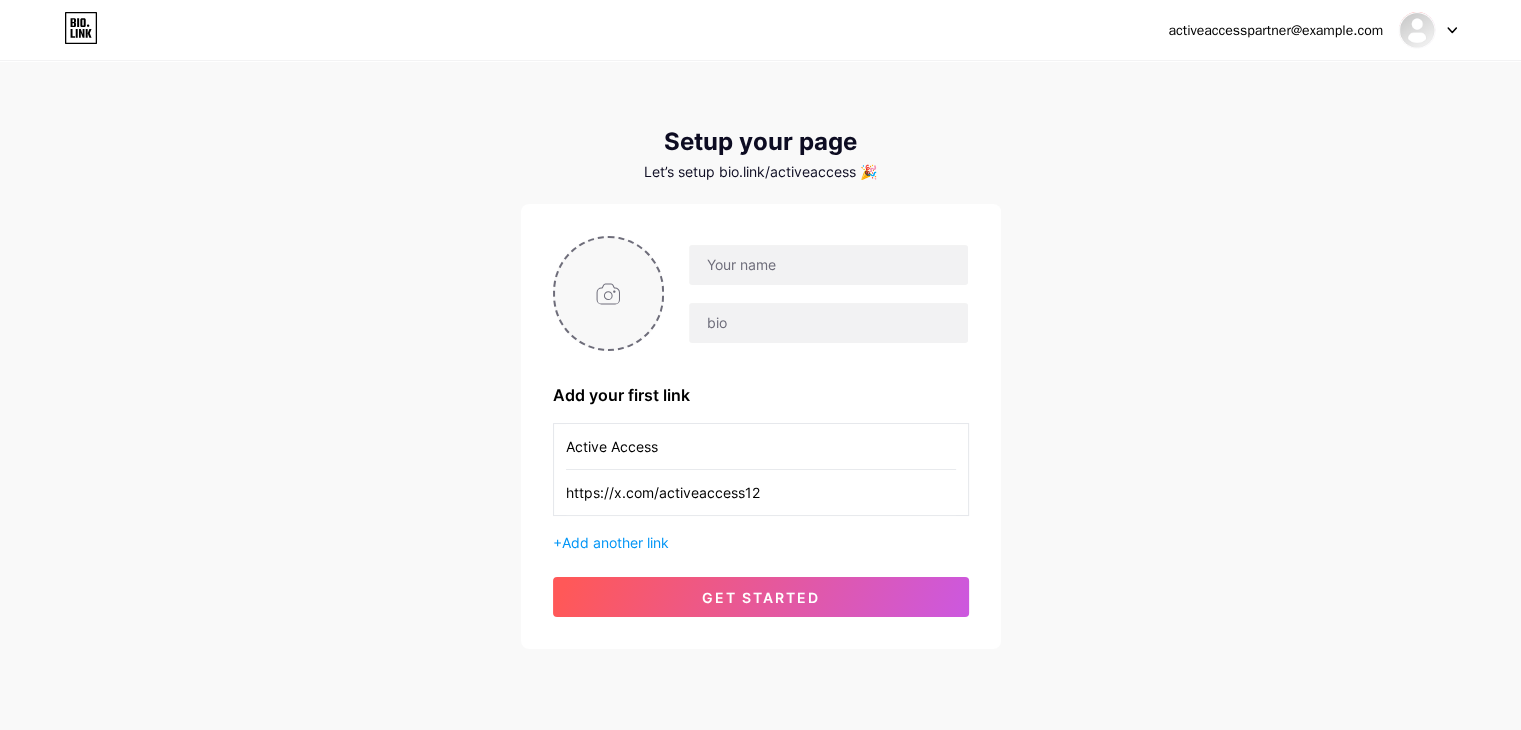 type on "C:\fakepath\NO GIRL (4).png" 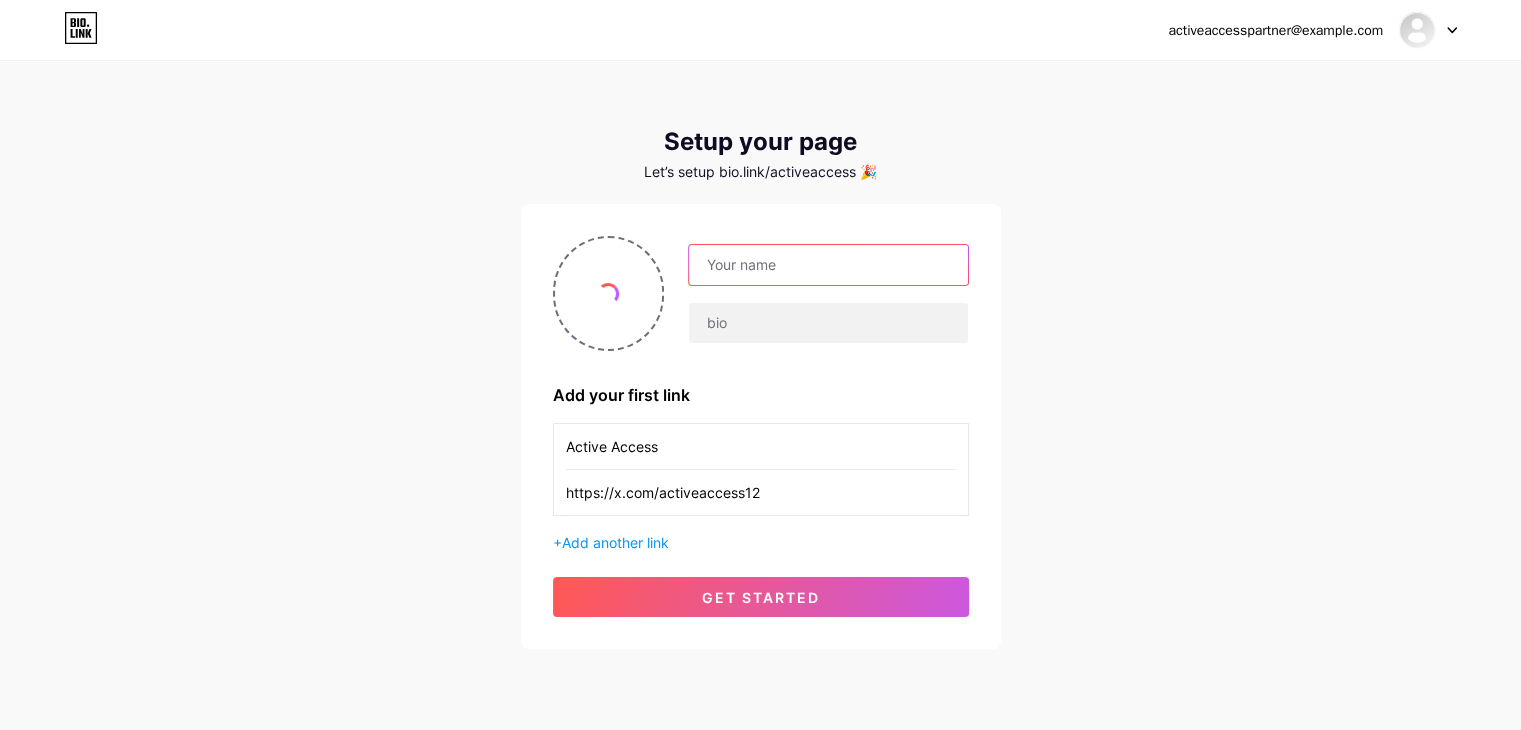 click at bounding box center (828, 265) 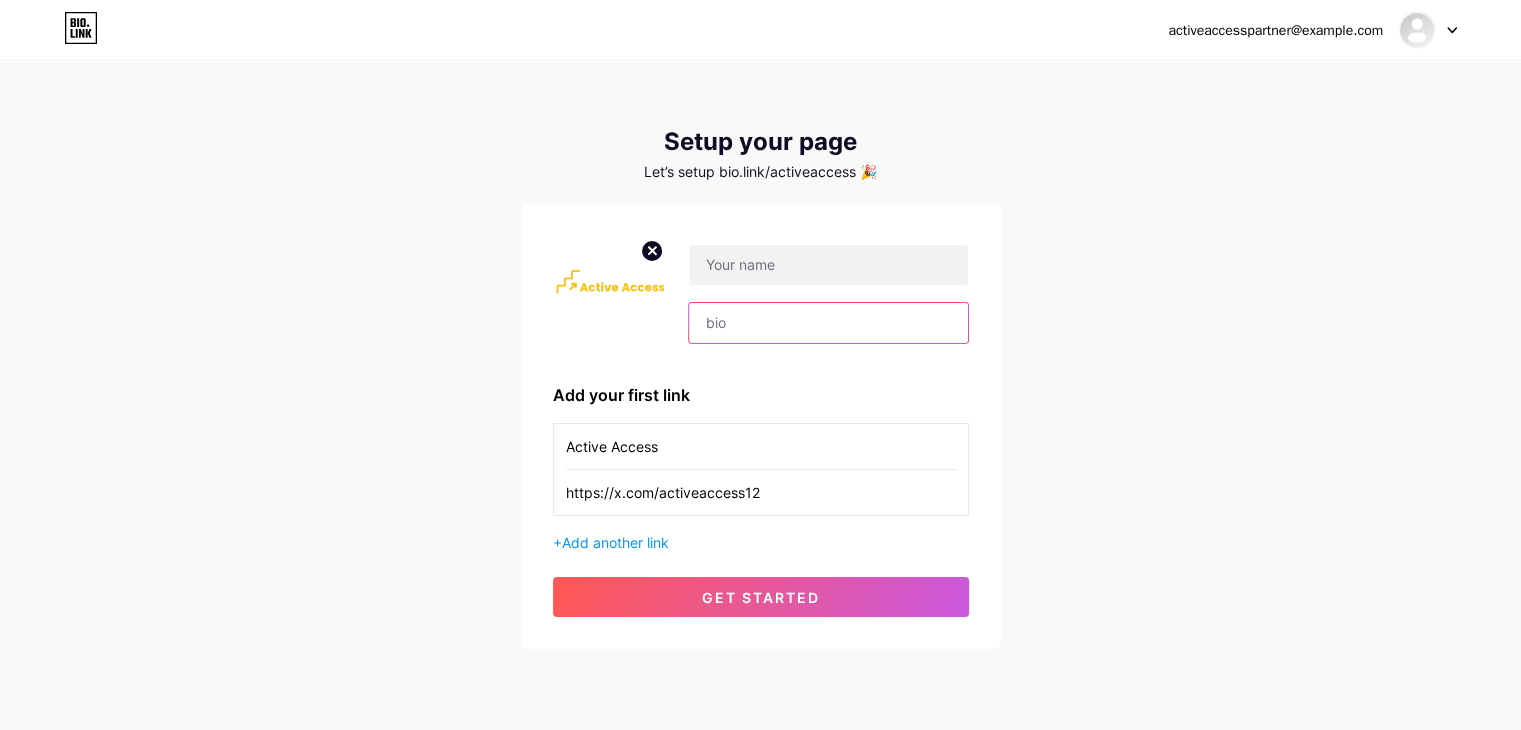 click at bounding box center (828, 323) 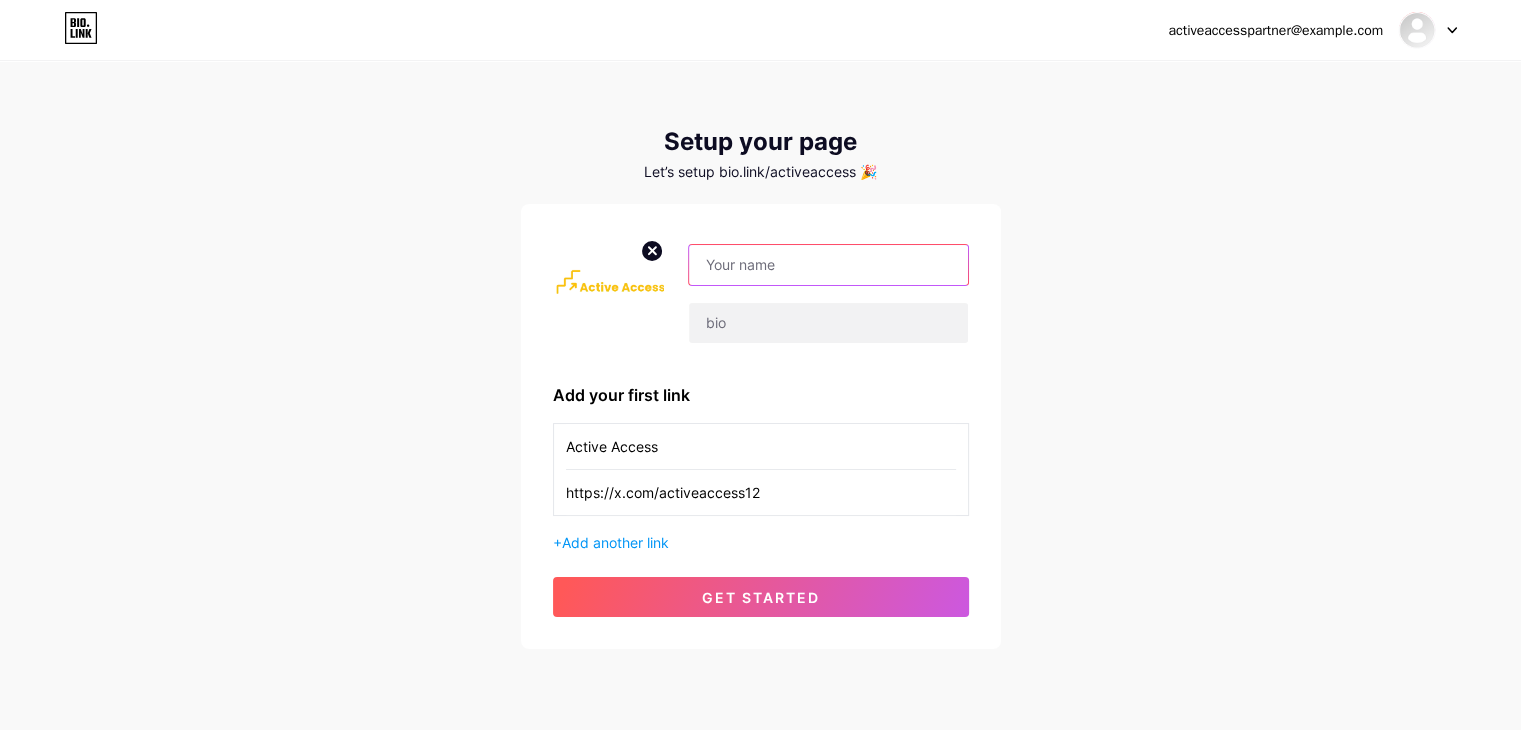 paste on "Active Access" 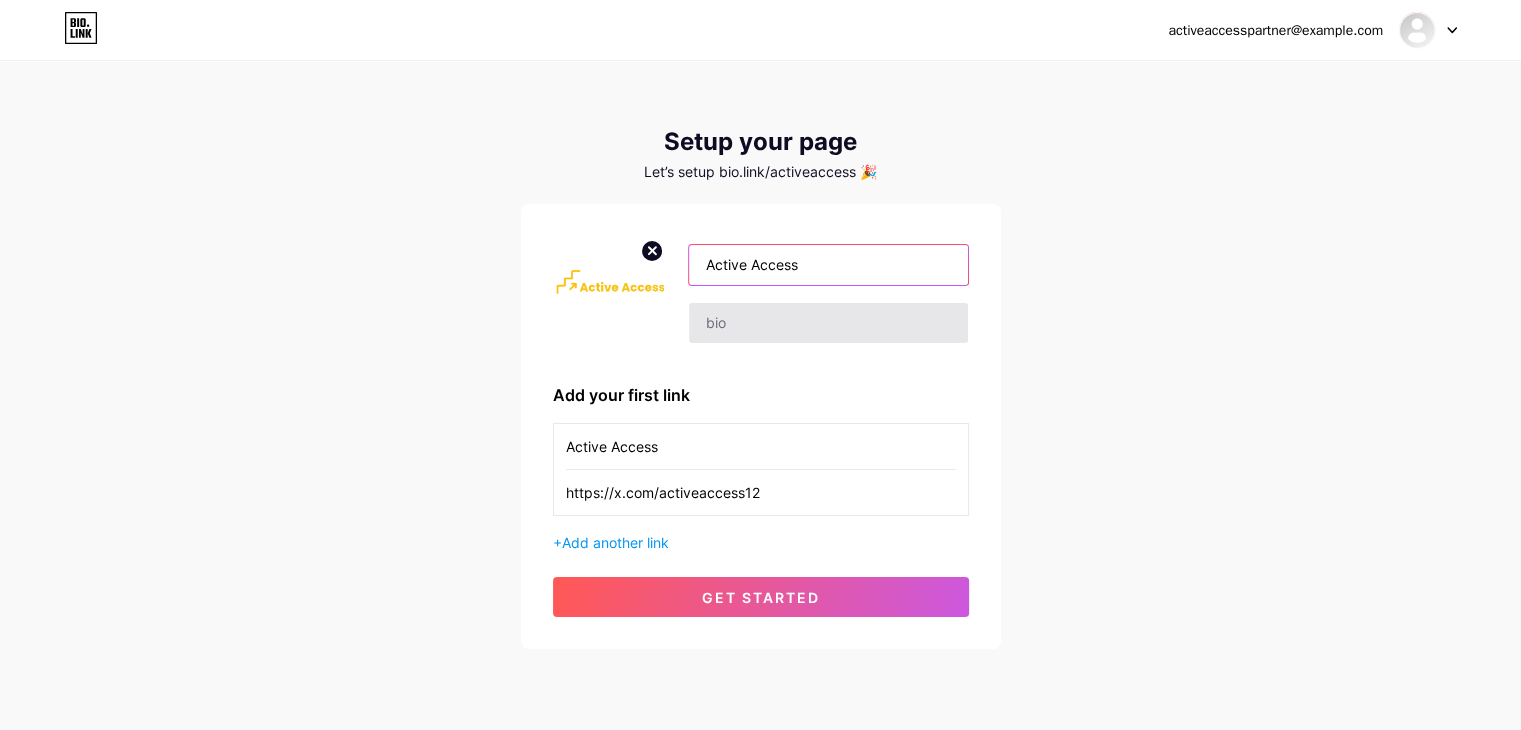 type on "Active Access" 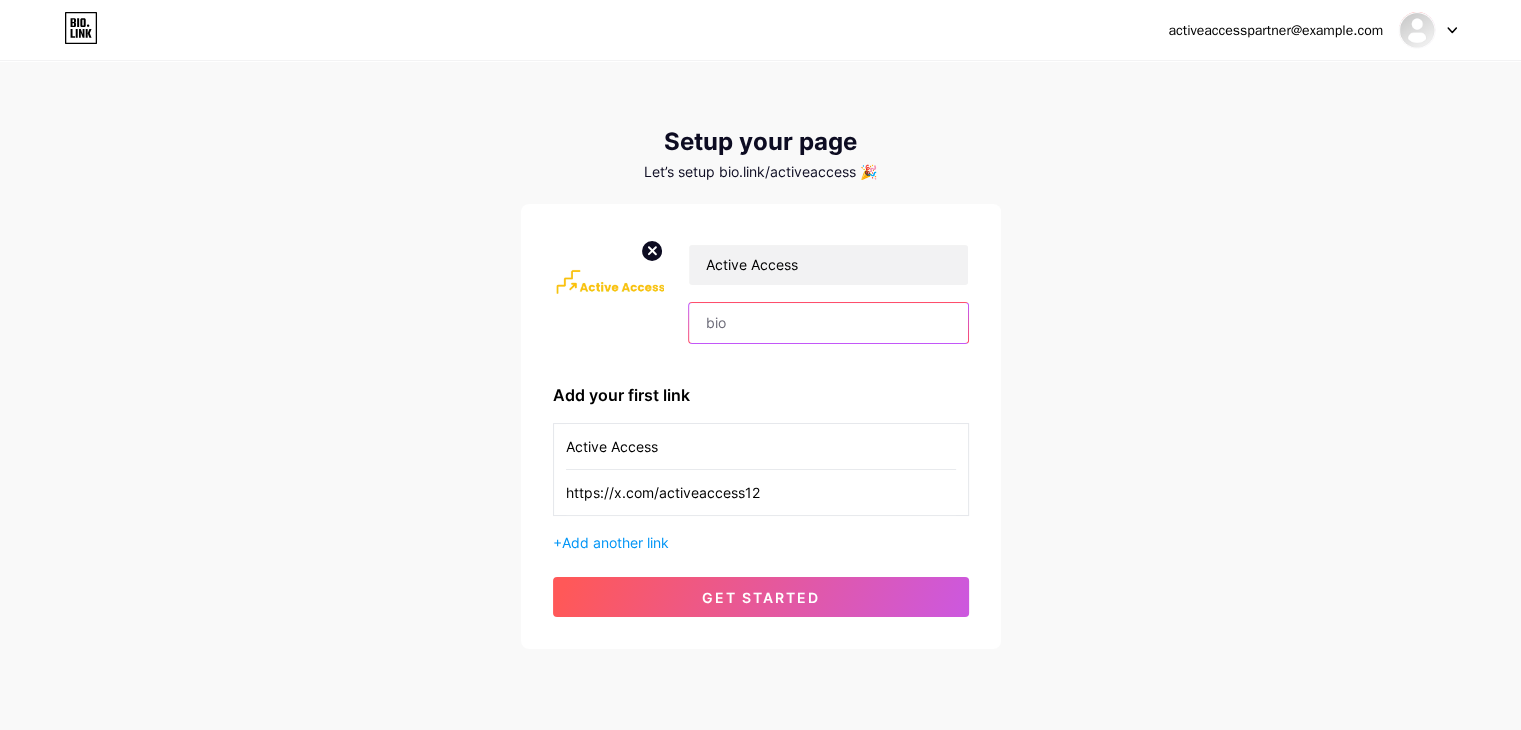 click at bounding box center [828, 323] 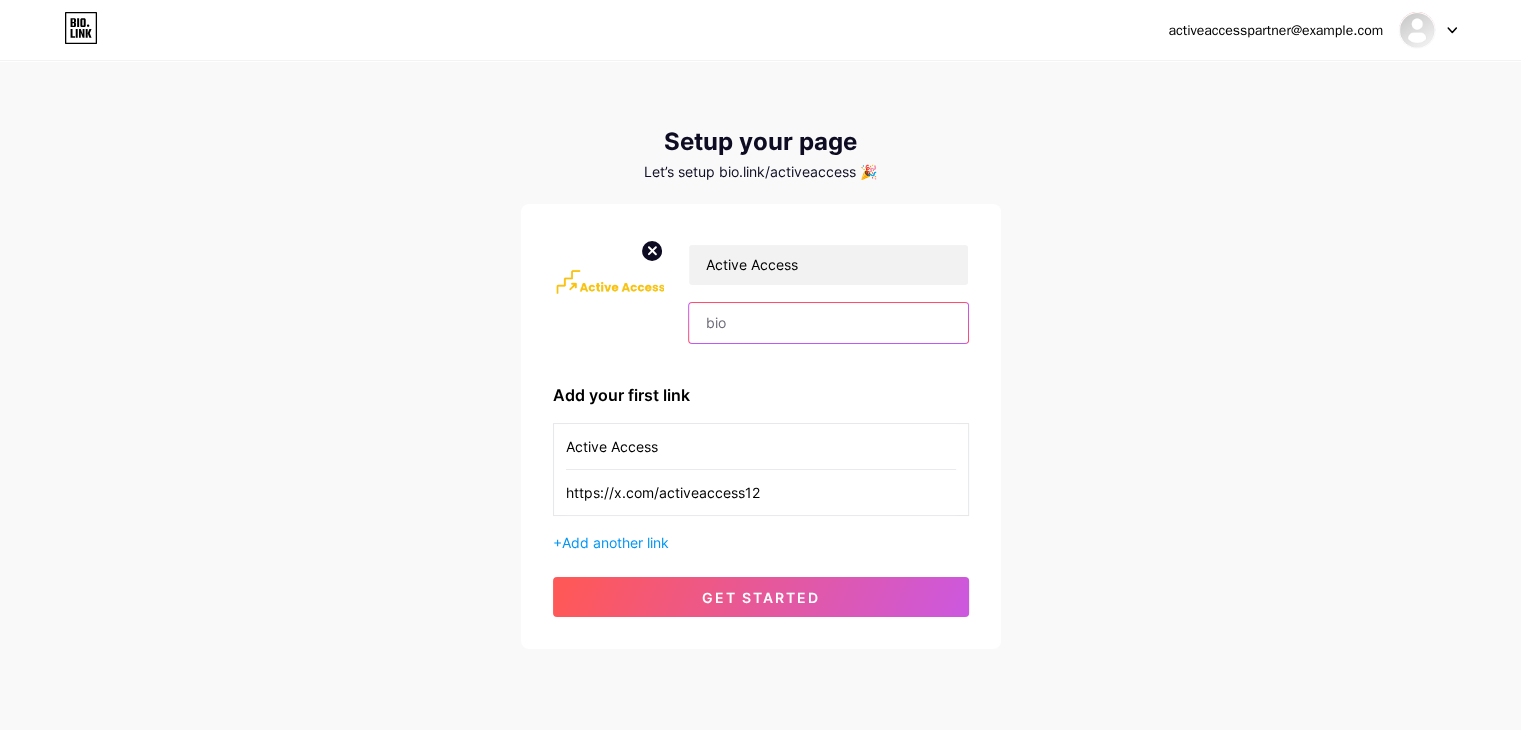 paste on "Active Access  2268 248th St, Lomita, California 90717, United States  +1 424-241-3714  https://www.activeaccess.co/  Monday - Saturday  : 8 am–6 pm Sunday	Closed  "At Active Access, our mission is to improve the quality of life for our customers by offering innovative and reliable mobility and accessibility products like Grab Bars, Modular Ramps, Stairlifts, and Home Modifications." 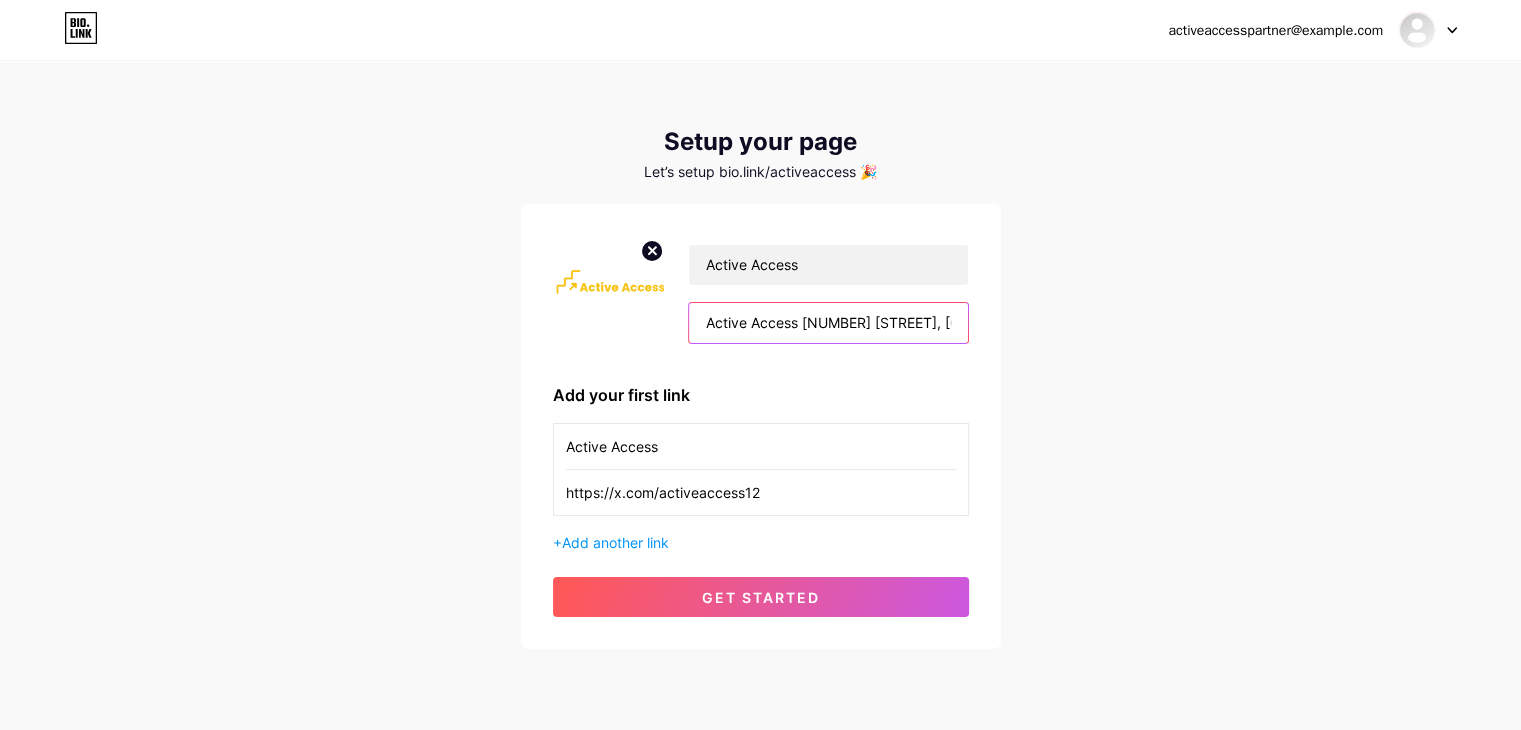 scroll, scrollTop: 0, scrollLeft: 2304, axis: horizontal 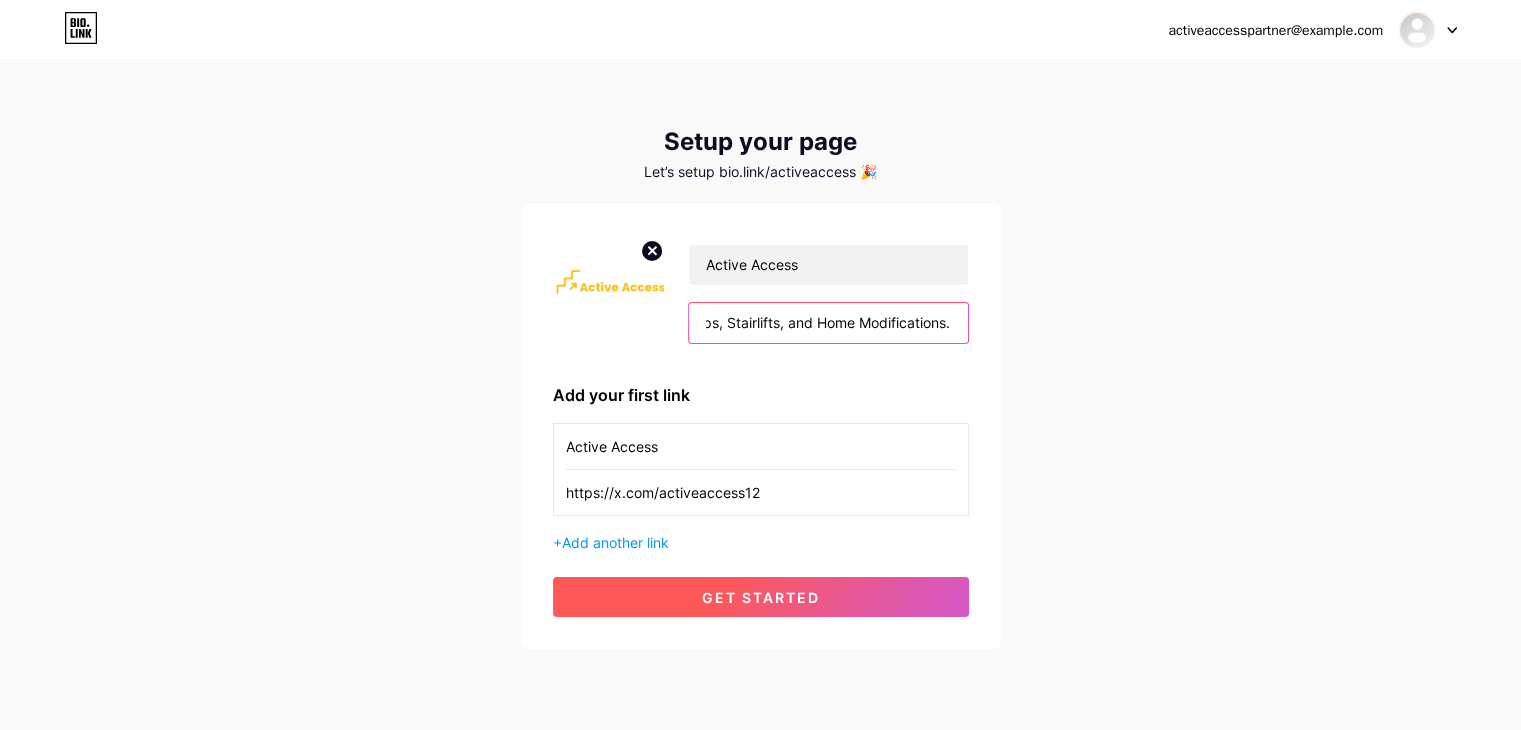 type on "Active Access  2268 248th St, Lomita, California 90717, United States  +1 424-241-3714  https://www.activeaccess.co/  Monday - Saturday  : 8 am–6 pm Sunday	Closed  "At Active Access, our mission is to improve the quality of life for our customers by offering innovative and reliable mobility and accessibility products like Grab Bars, Modular Ramps, Stairlifts, and Home Modifications." 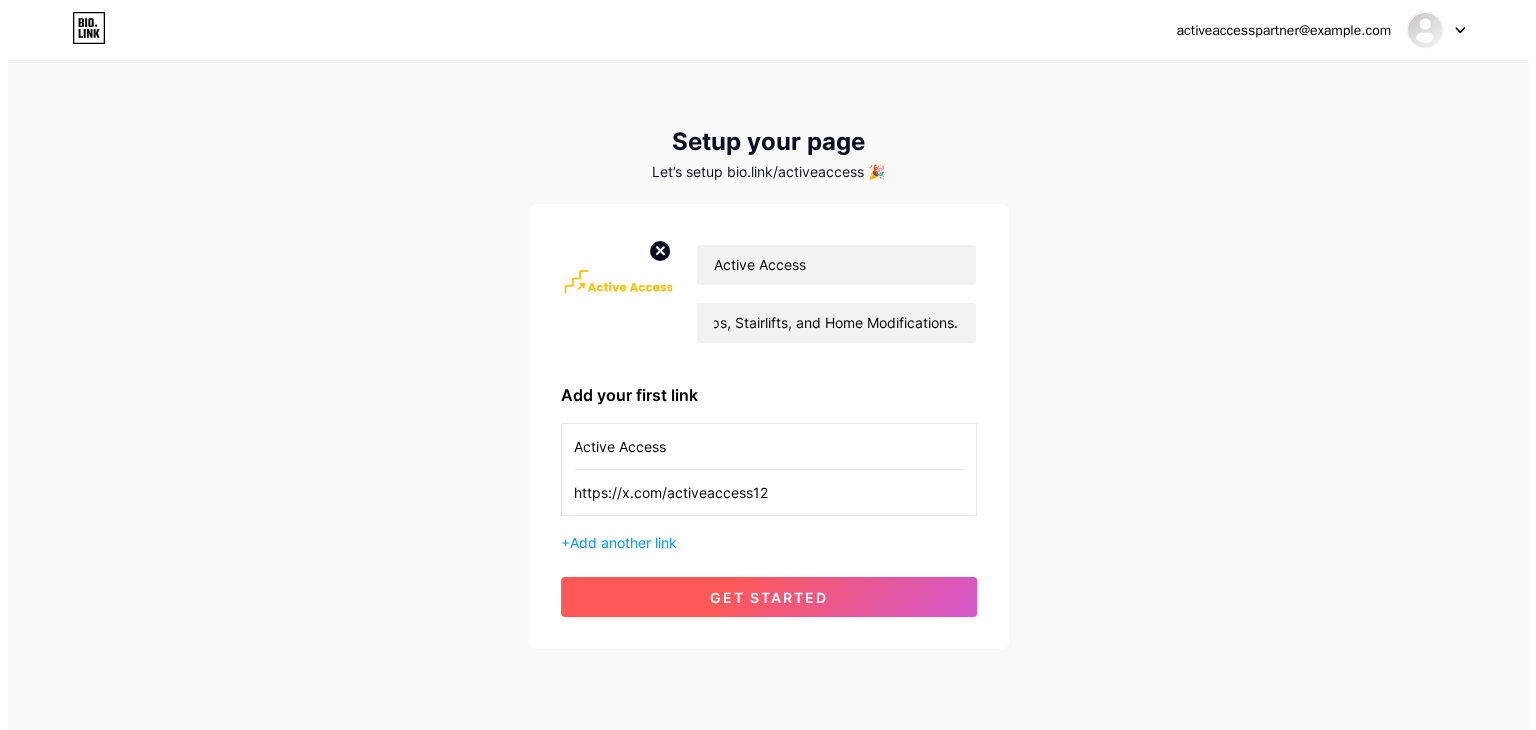 scroll, scrollTop: 0, scrollLeft: 0, axis: both 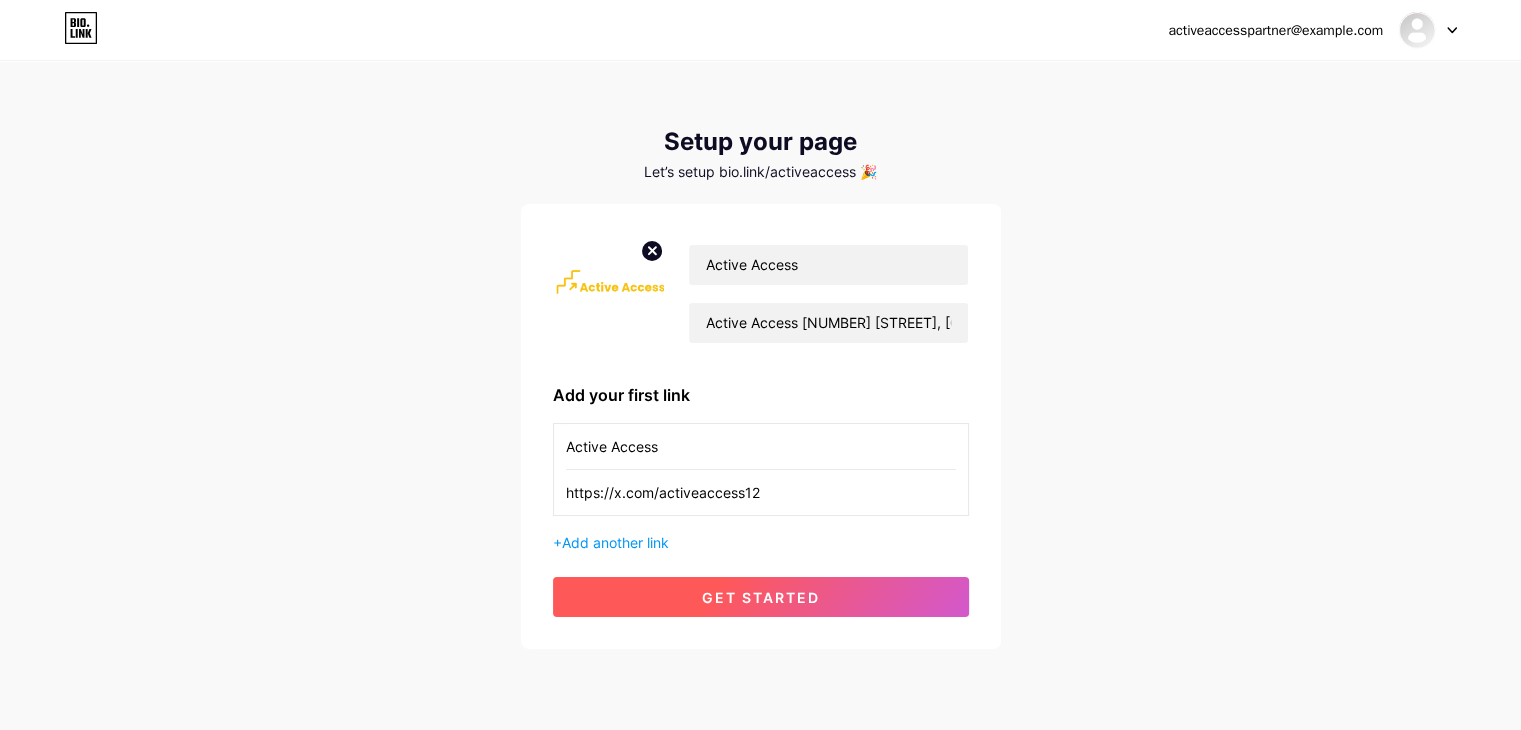 click on "get started" at bounding box center [761, 597] 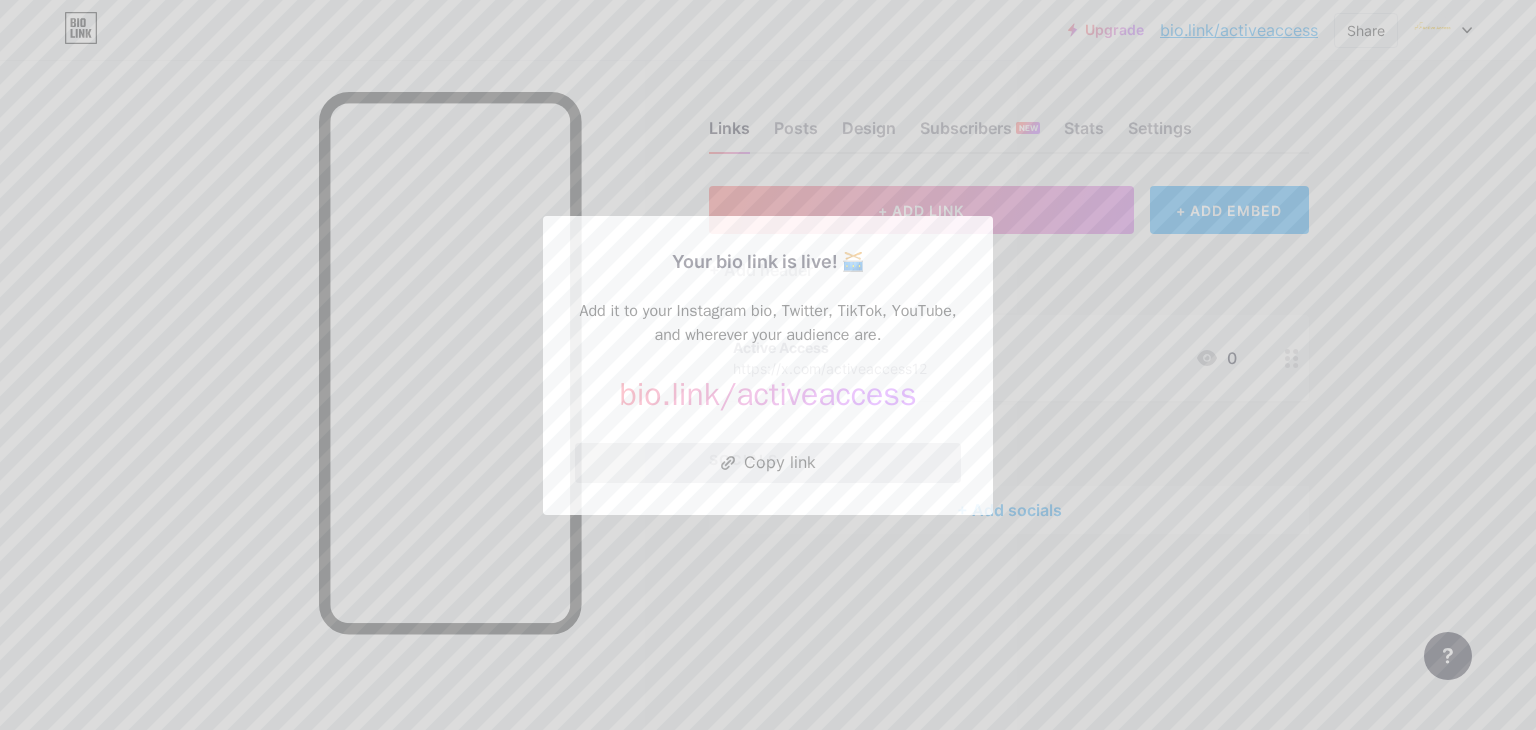 click on "Copy link" at bounding box center [768, 463] 